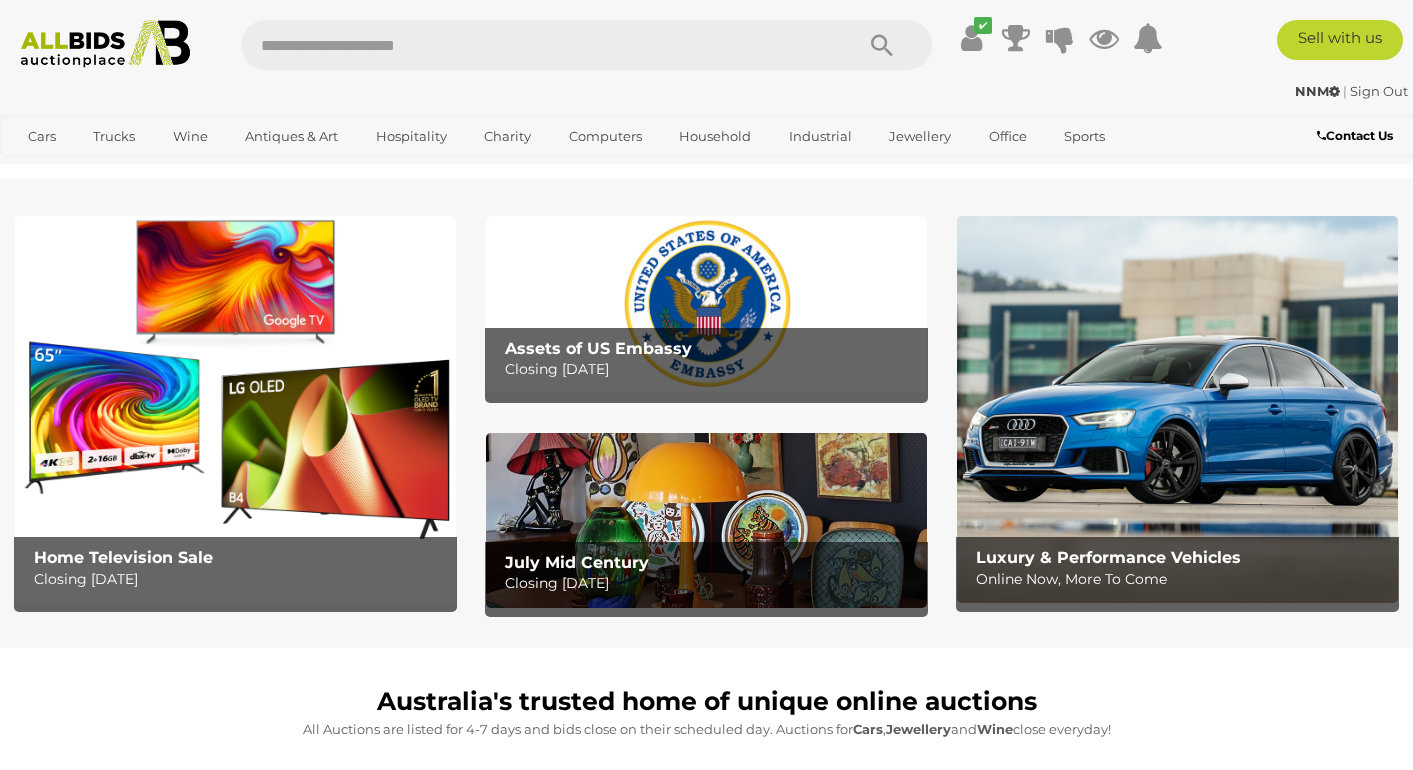 scroll, scrollTop: 0, scrollLeft: 0, axis: both 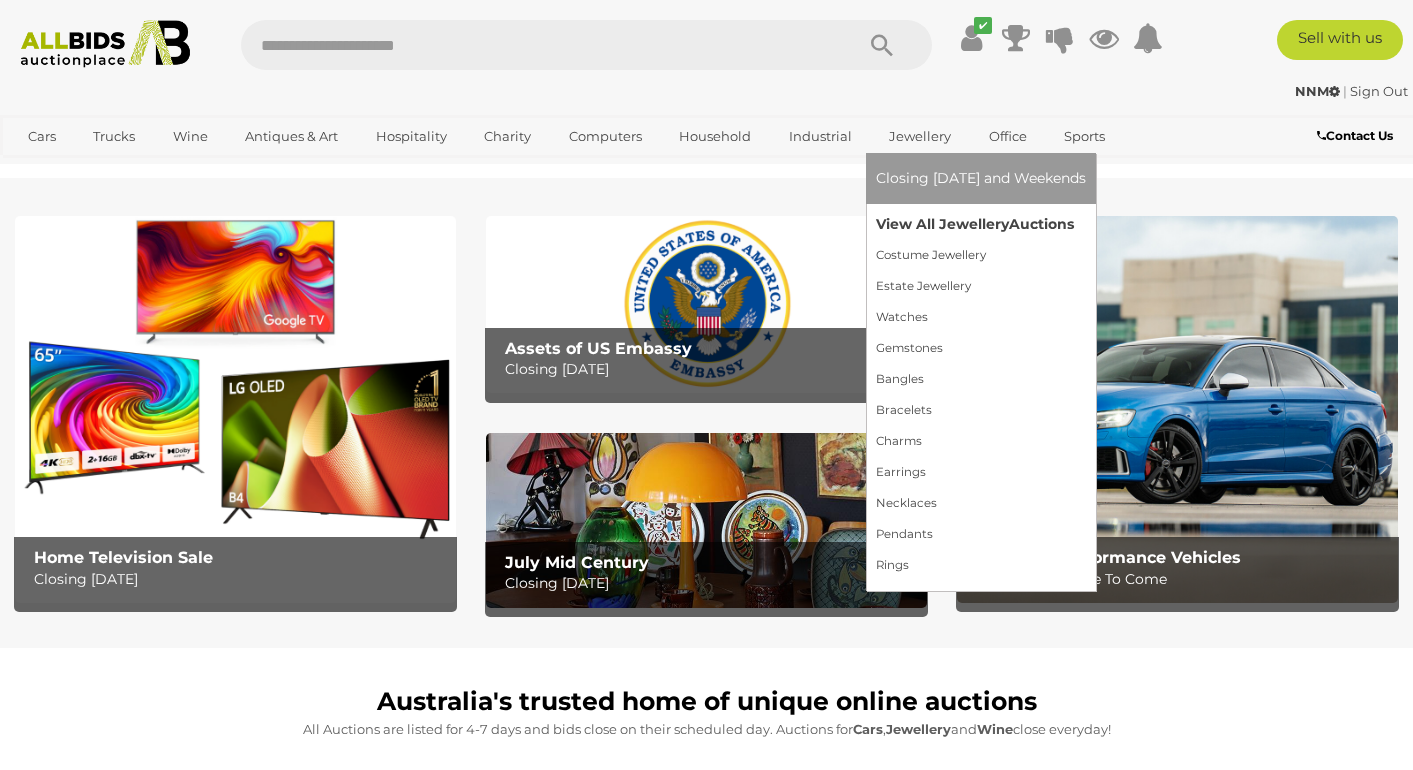 click on "View All Jewellery  Auctions" at bounding box center [981, 224] 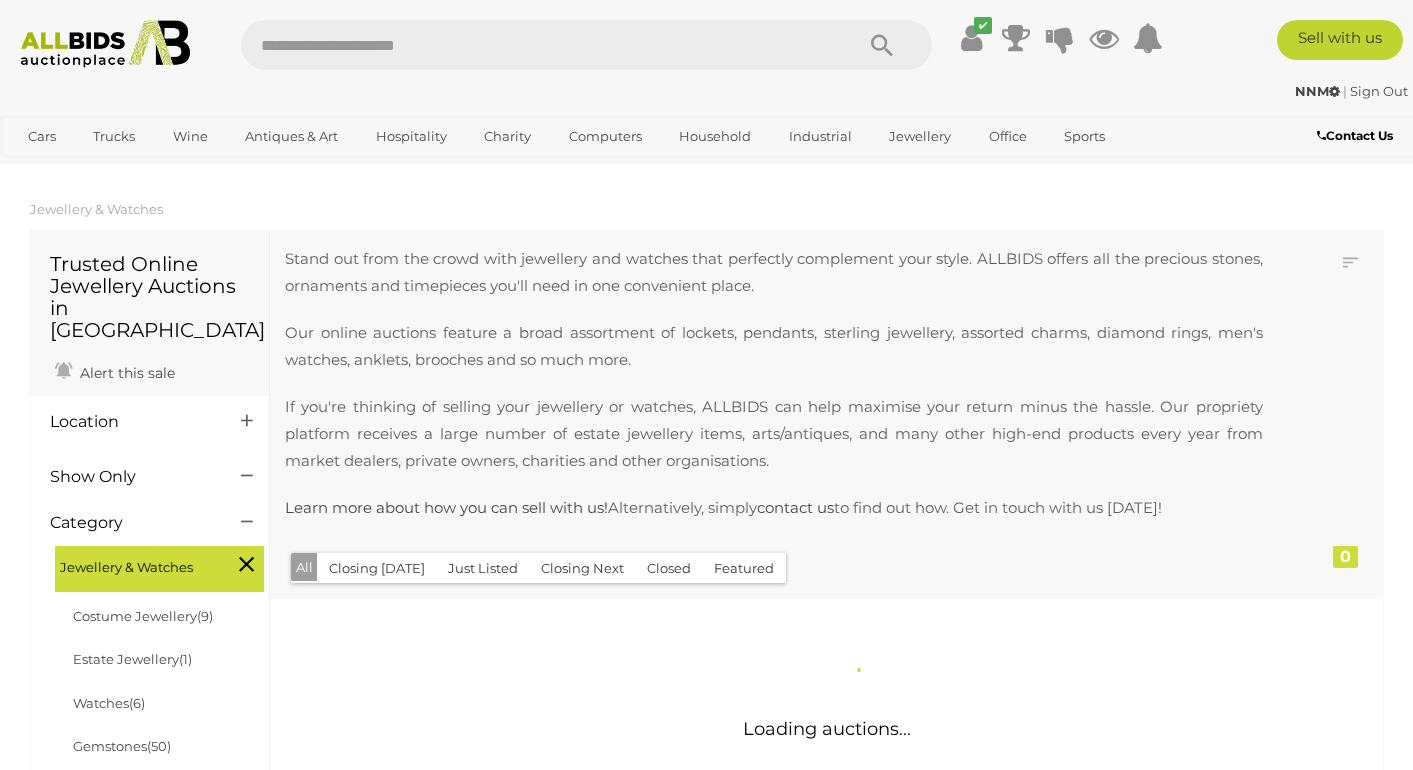 scroll, scrollTop: 0, scrollLeft: 0, axis: both 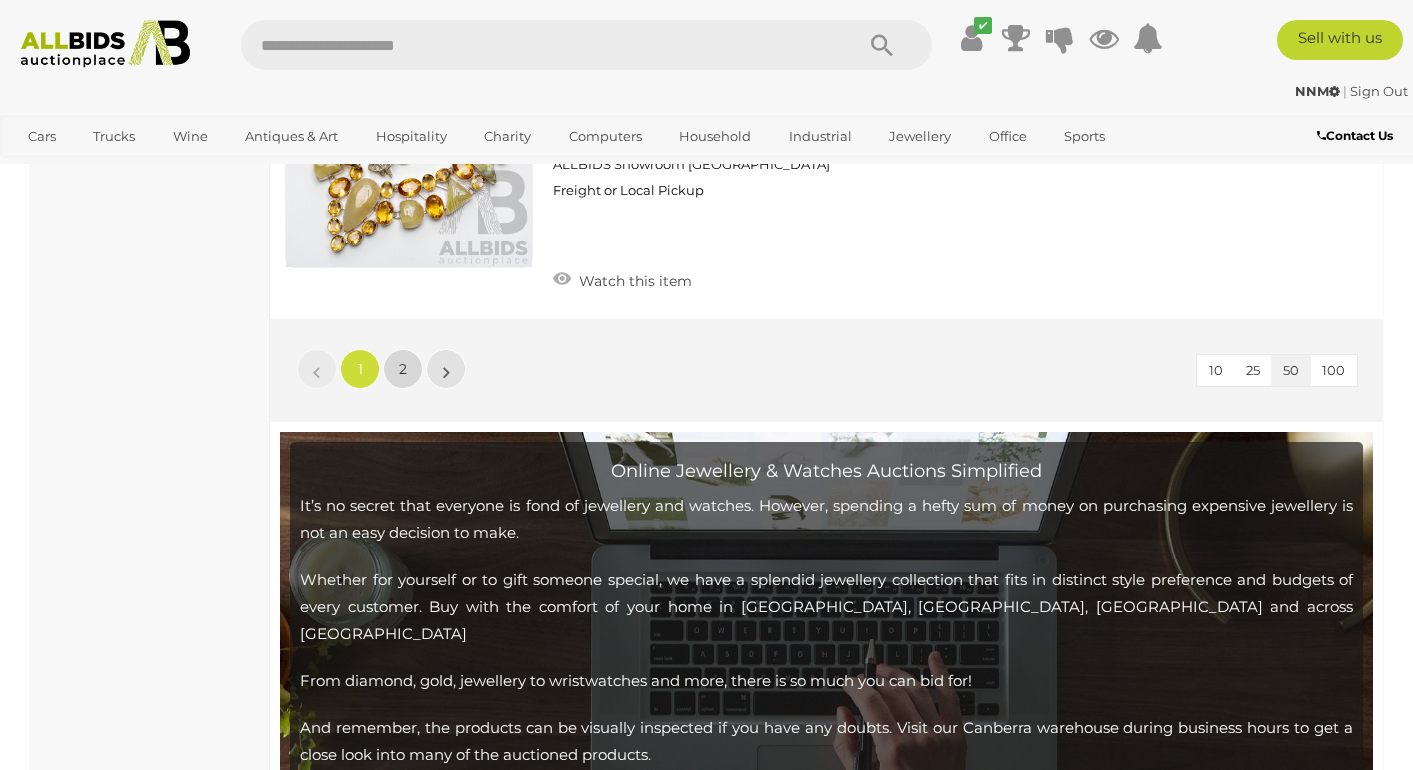 click on "2" at bounding box center (403, 369) 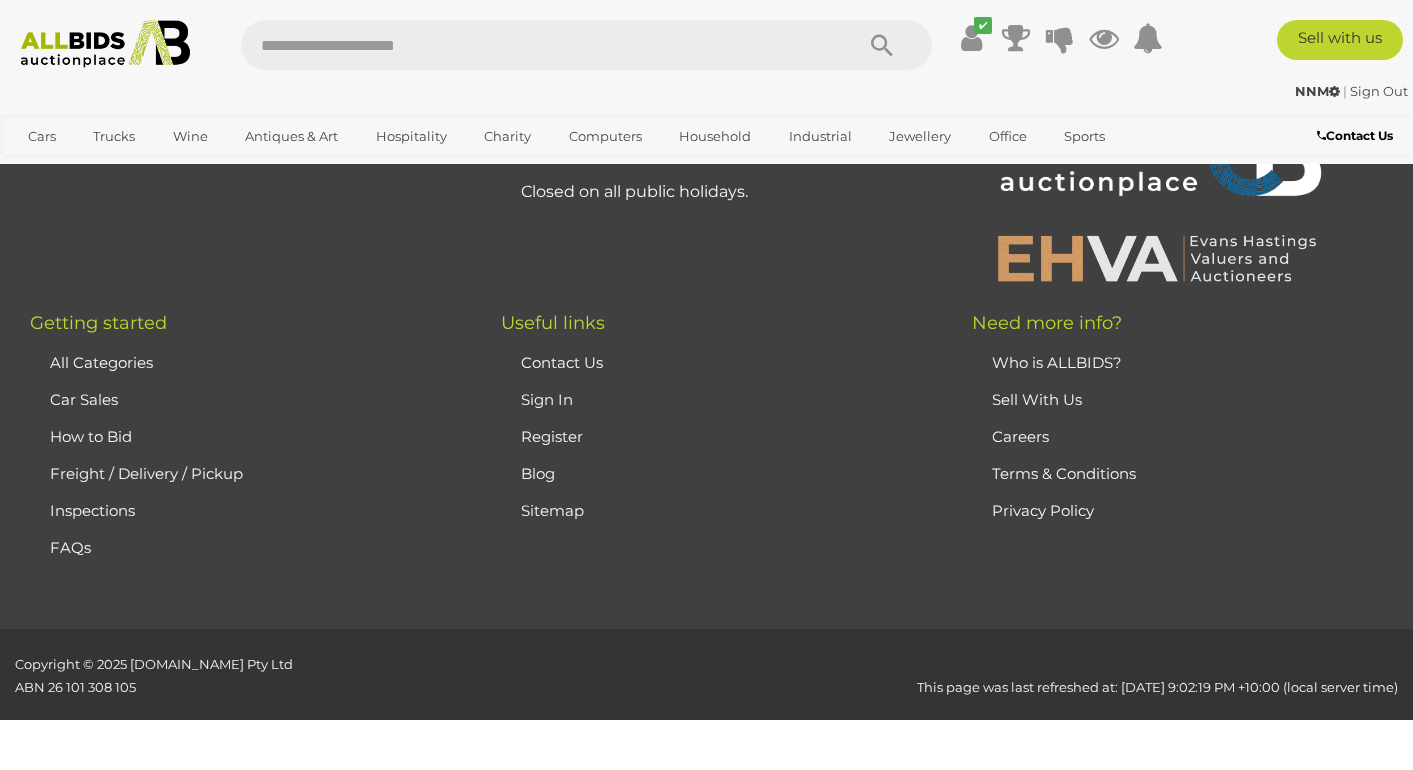 scroll, scrollTop: 431, scrollLeft: 0, axis: vertical 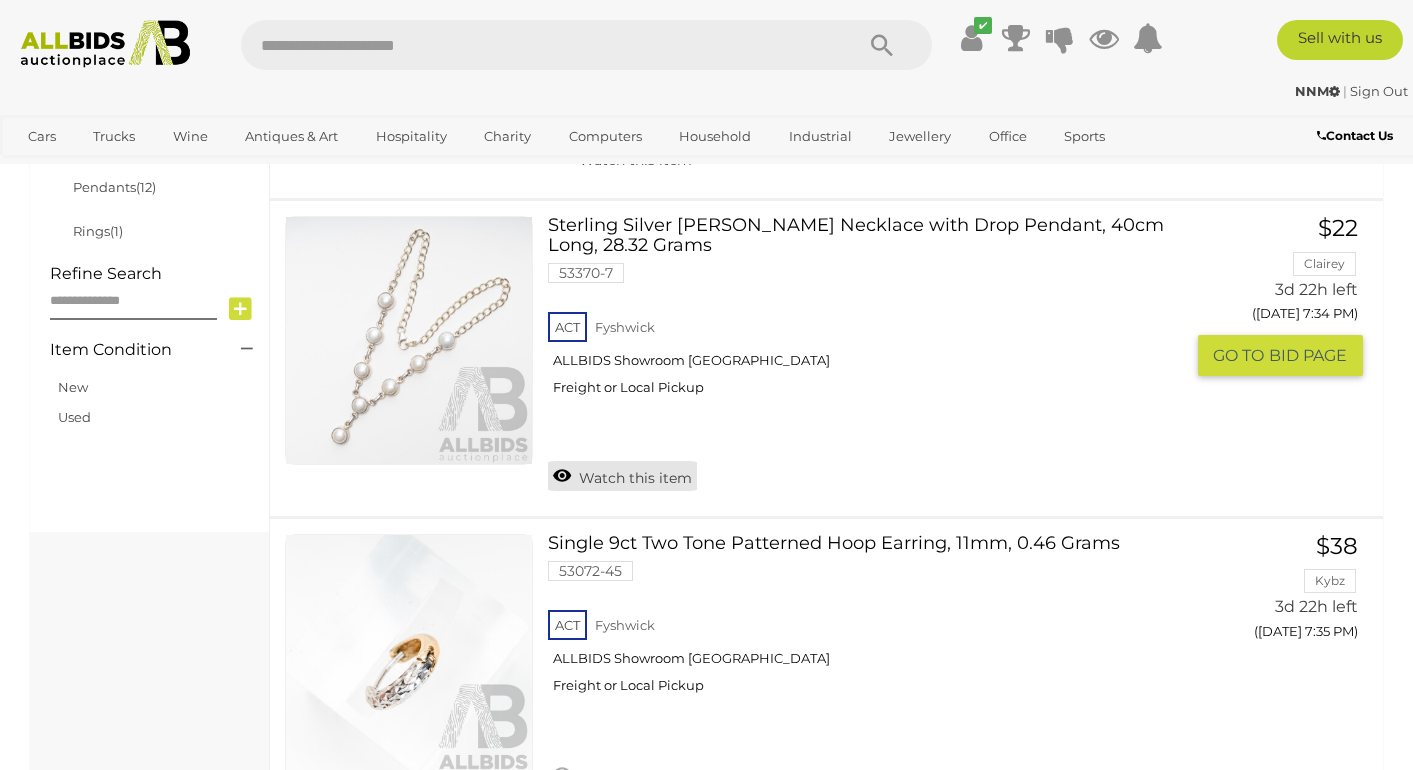 click on "Watch this item" at bounding box center [622, 476] 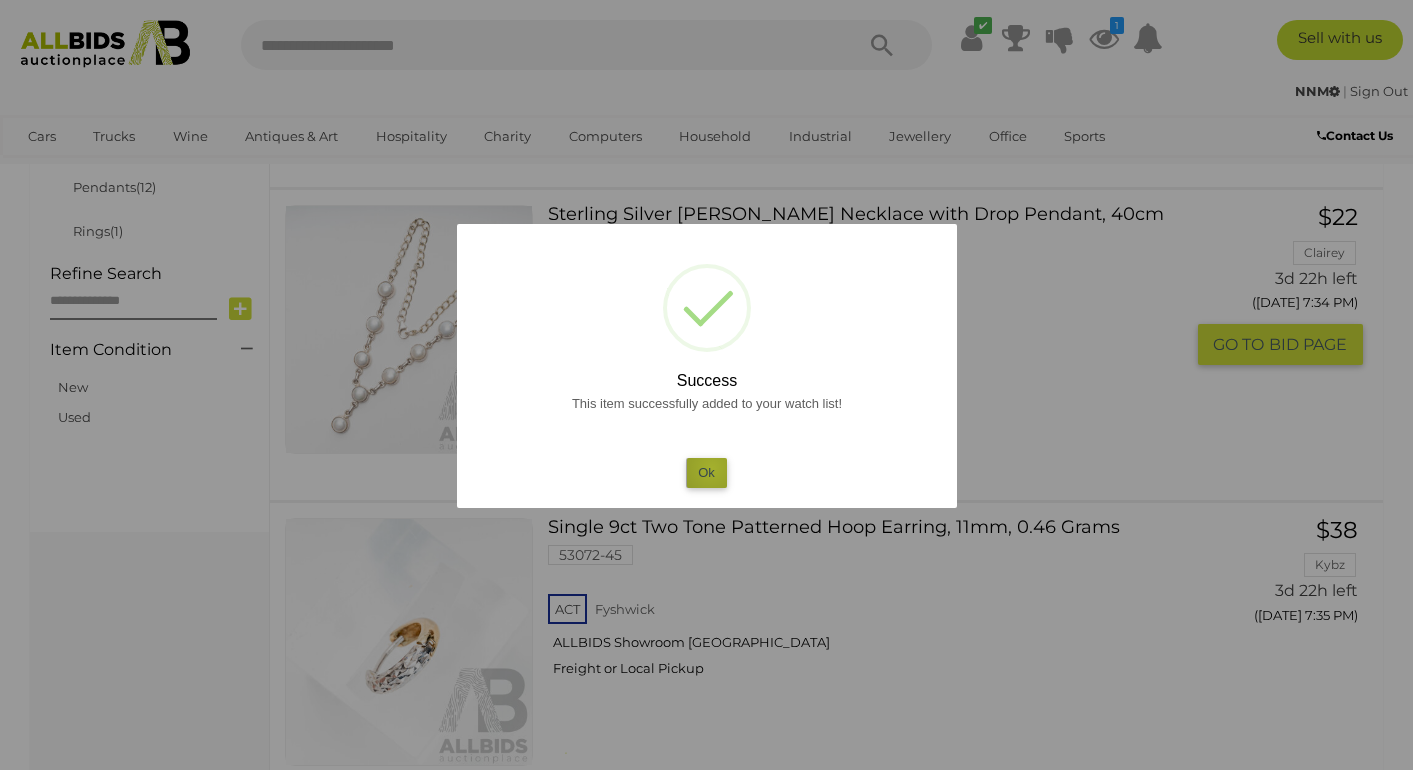 click on "Ok" at bounding box center (706, 472) 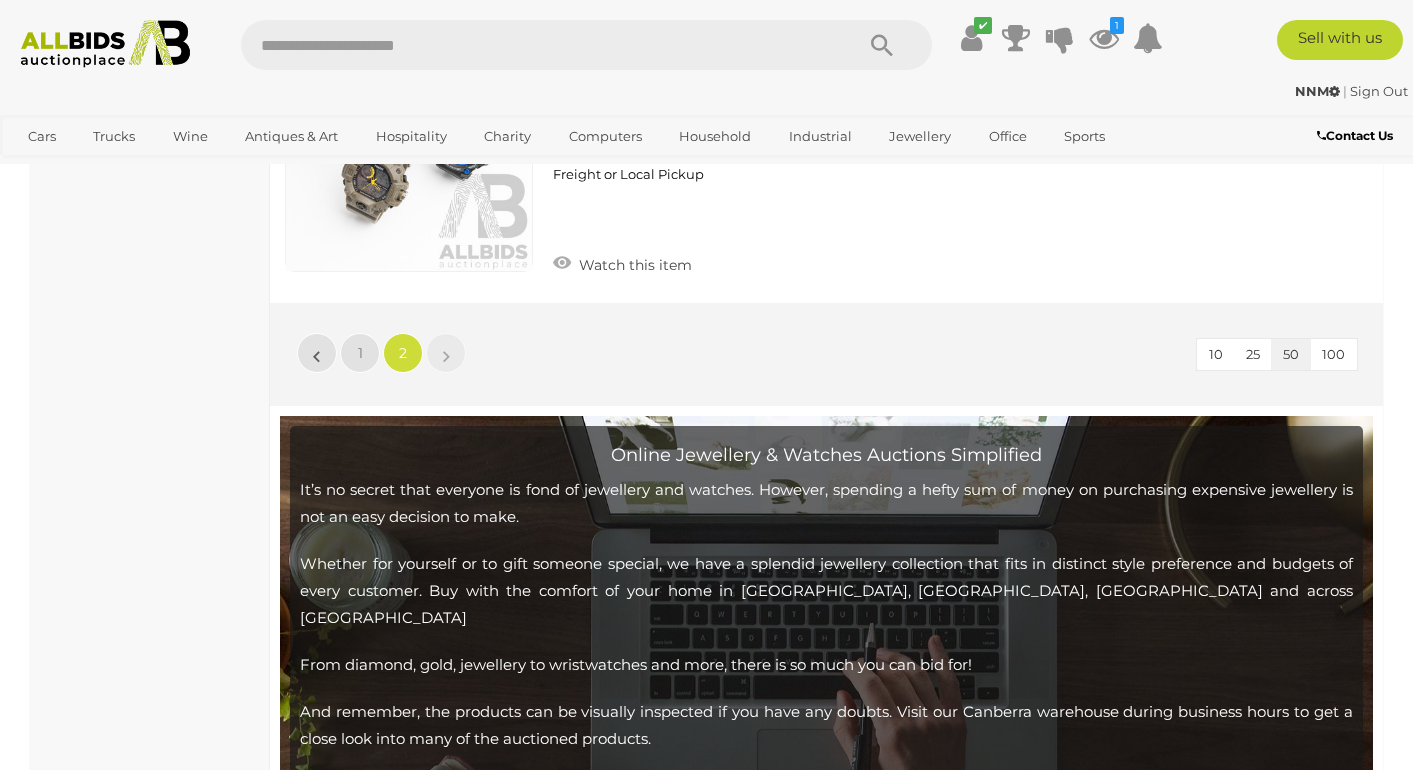 scroll, scrollTop: 9073, scrollLeft: 0, axis: vertical 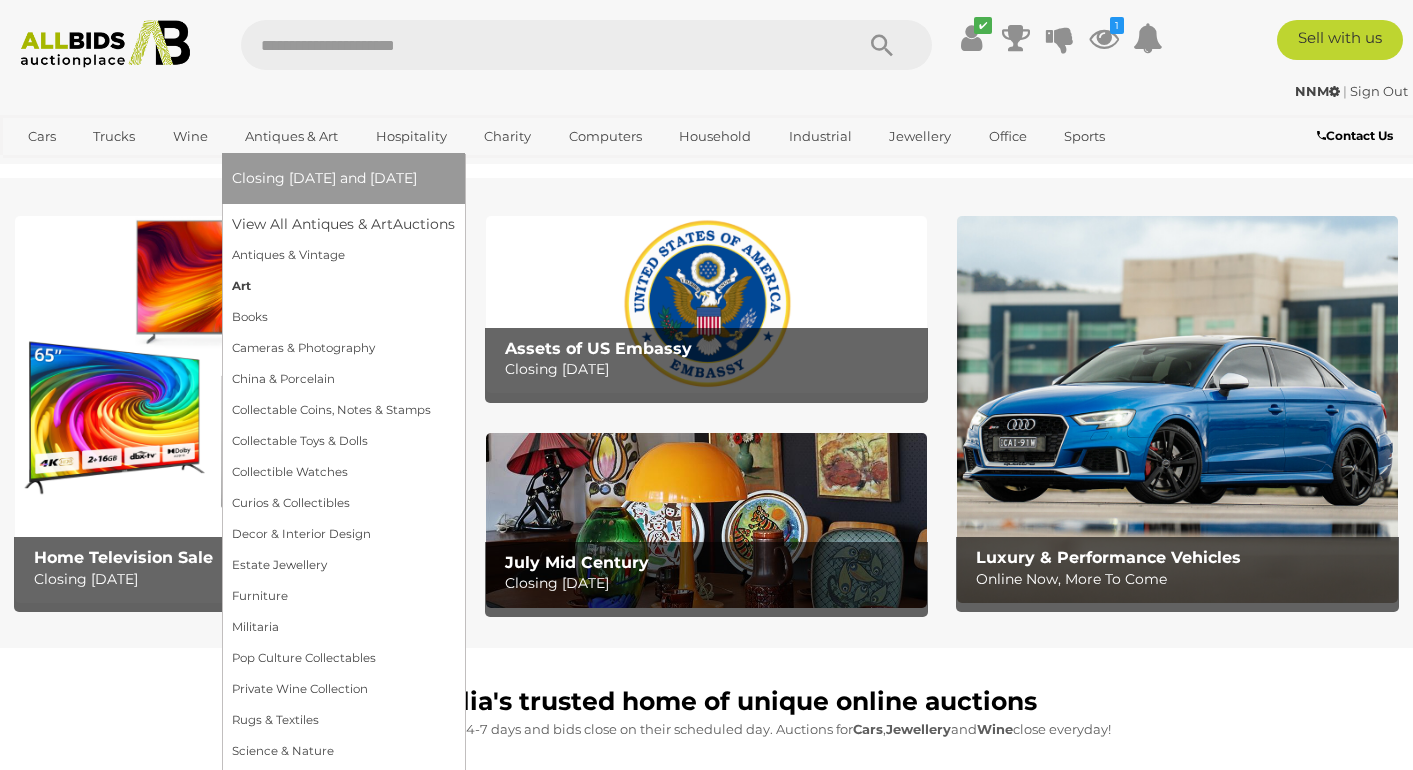 click on "Art" at bounding box center [343, 286] 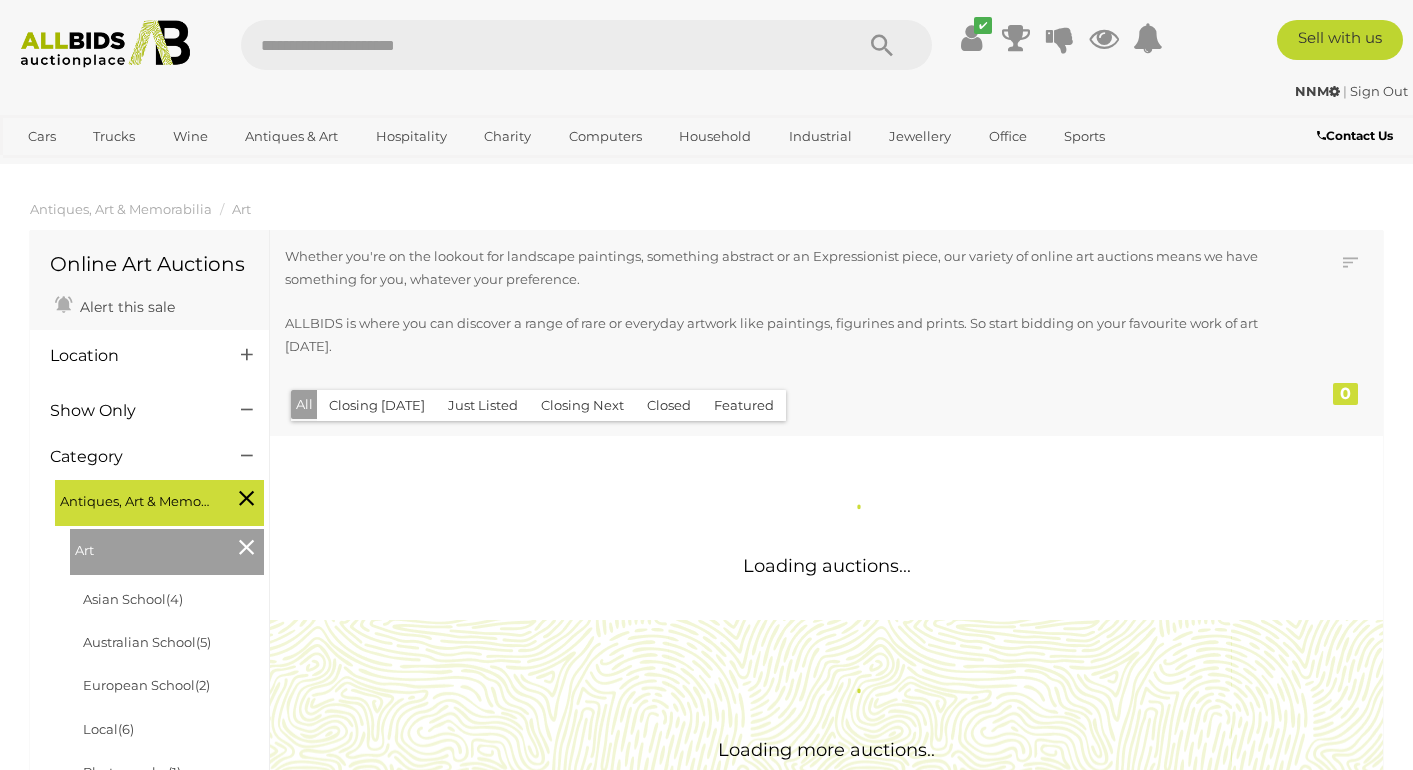scroll, scrollTop: 0, scrollLeft: 0, axis: both 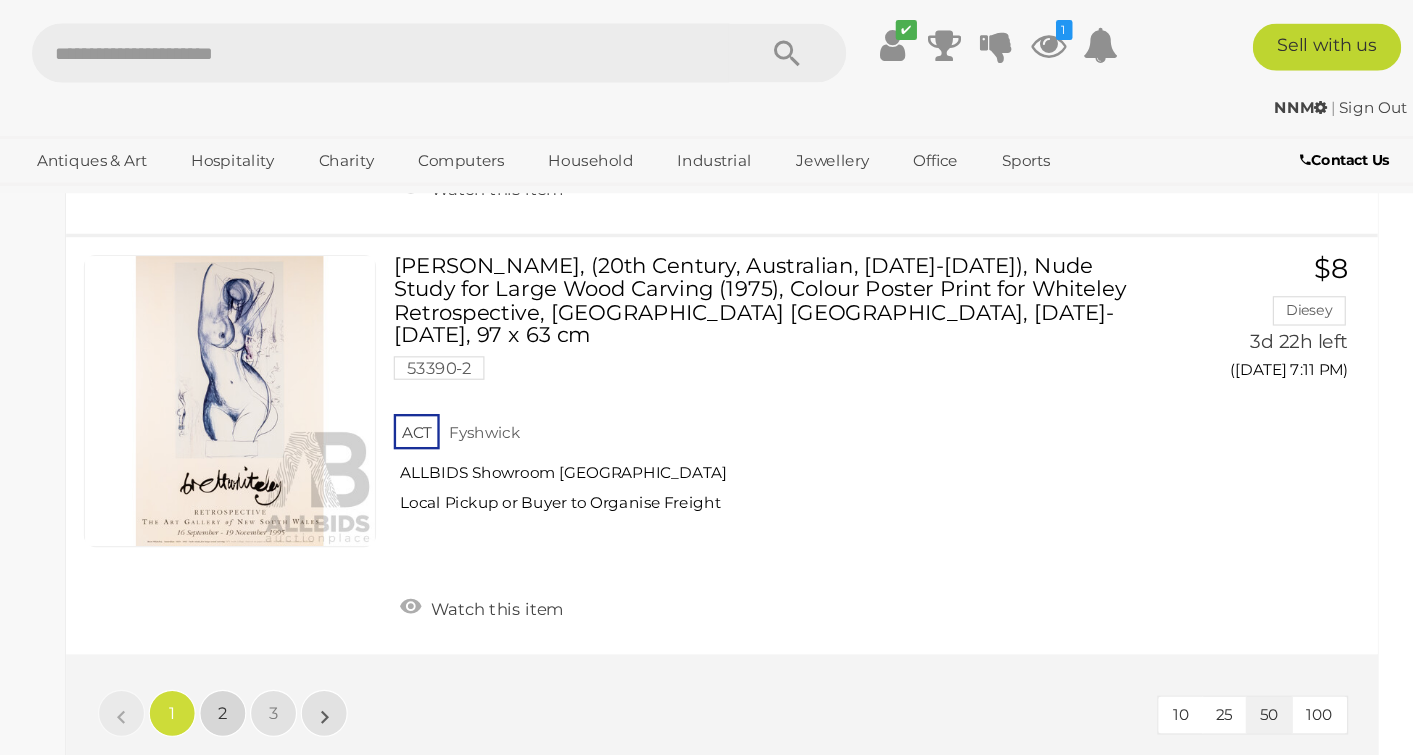 click on "2" at bounding box center [403, 605] 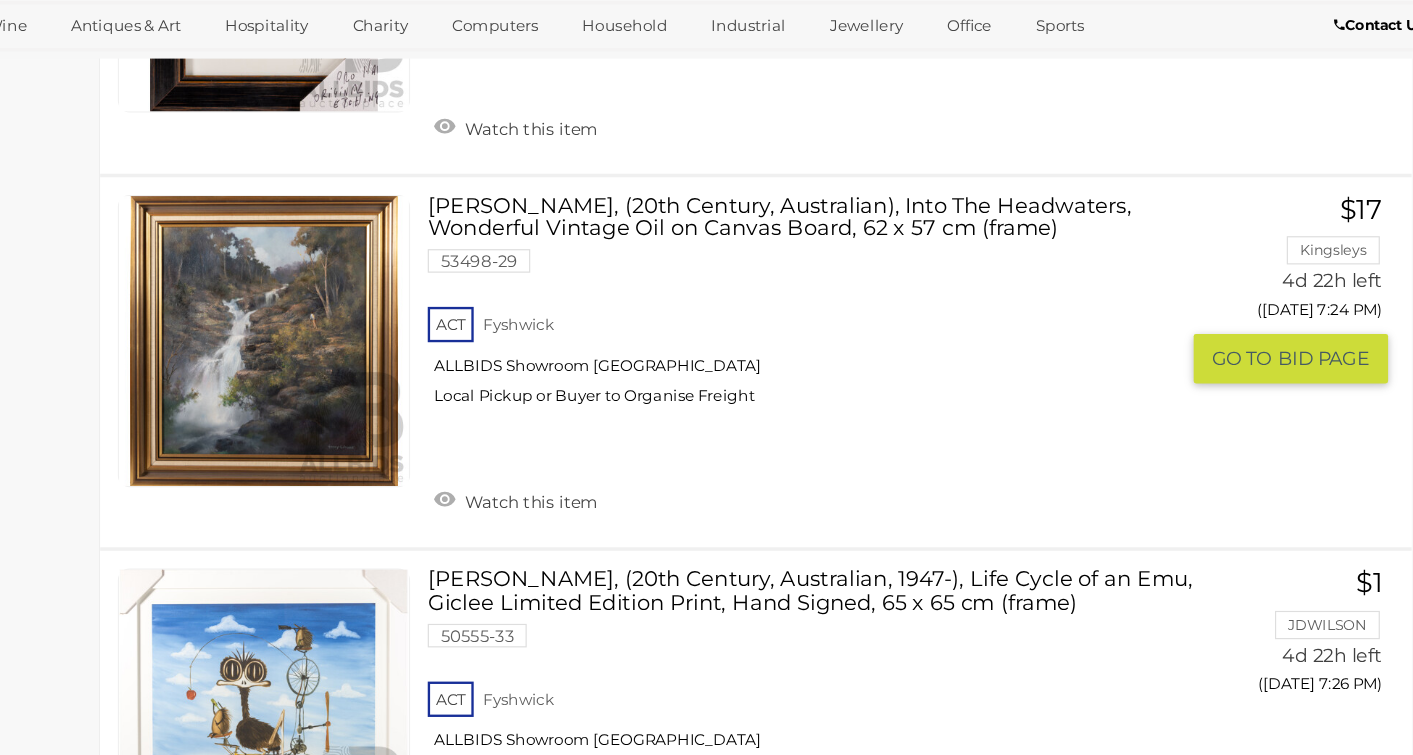 scroll, scrollTop: 12303, scrollLeft: 0, axis: vertical 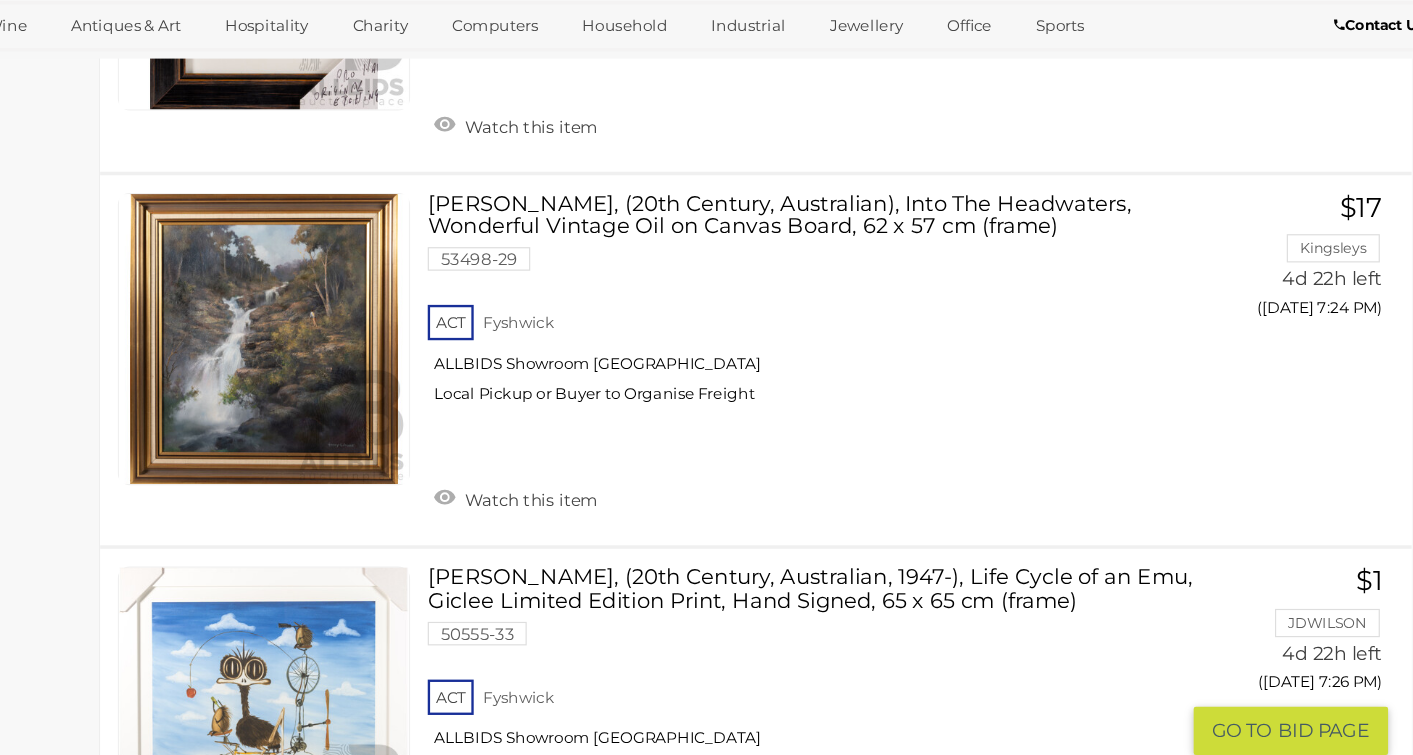click on "Watch this item" at bounding box center [622, 855] 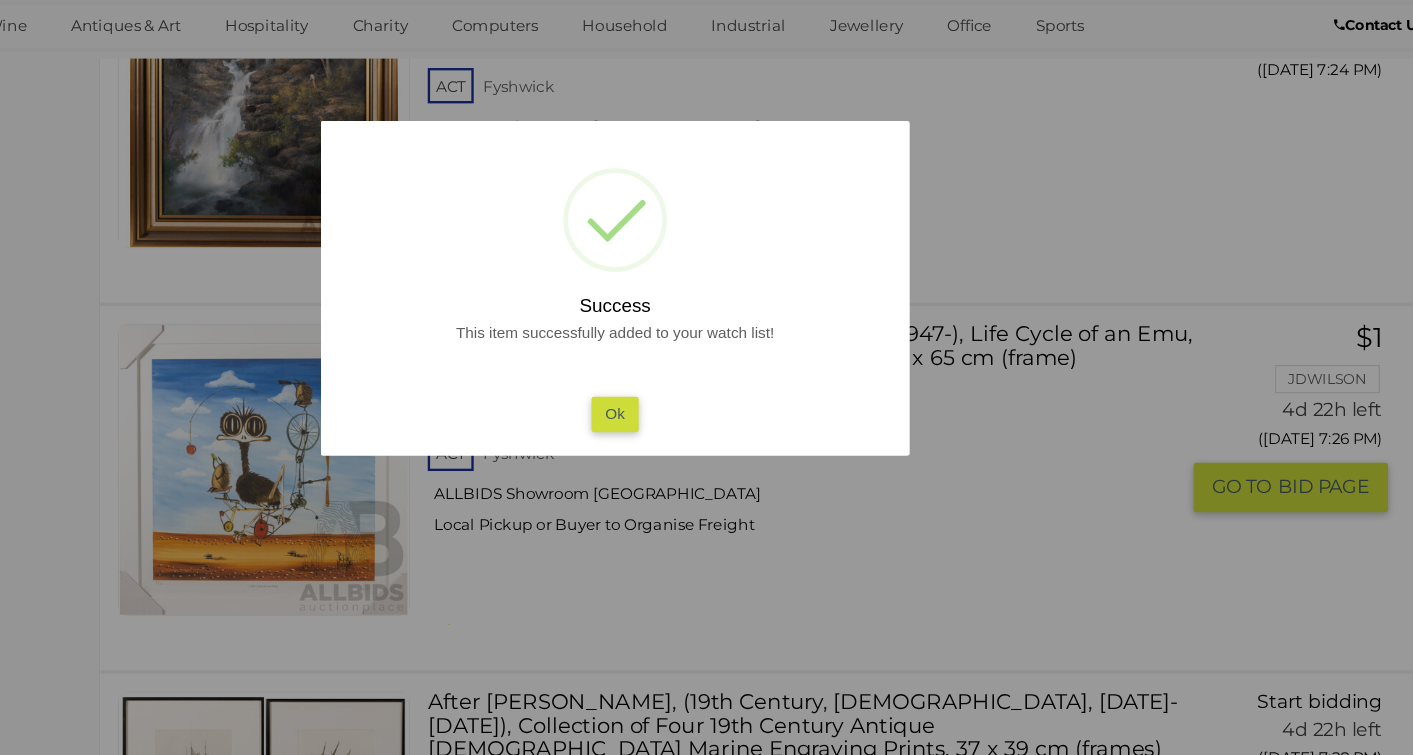 click on "Ok" at bounding box center (706, 465) 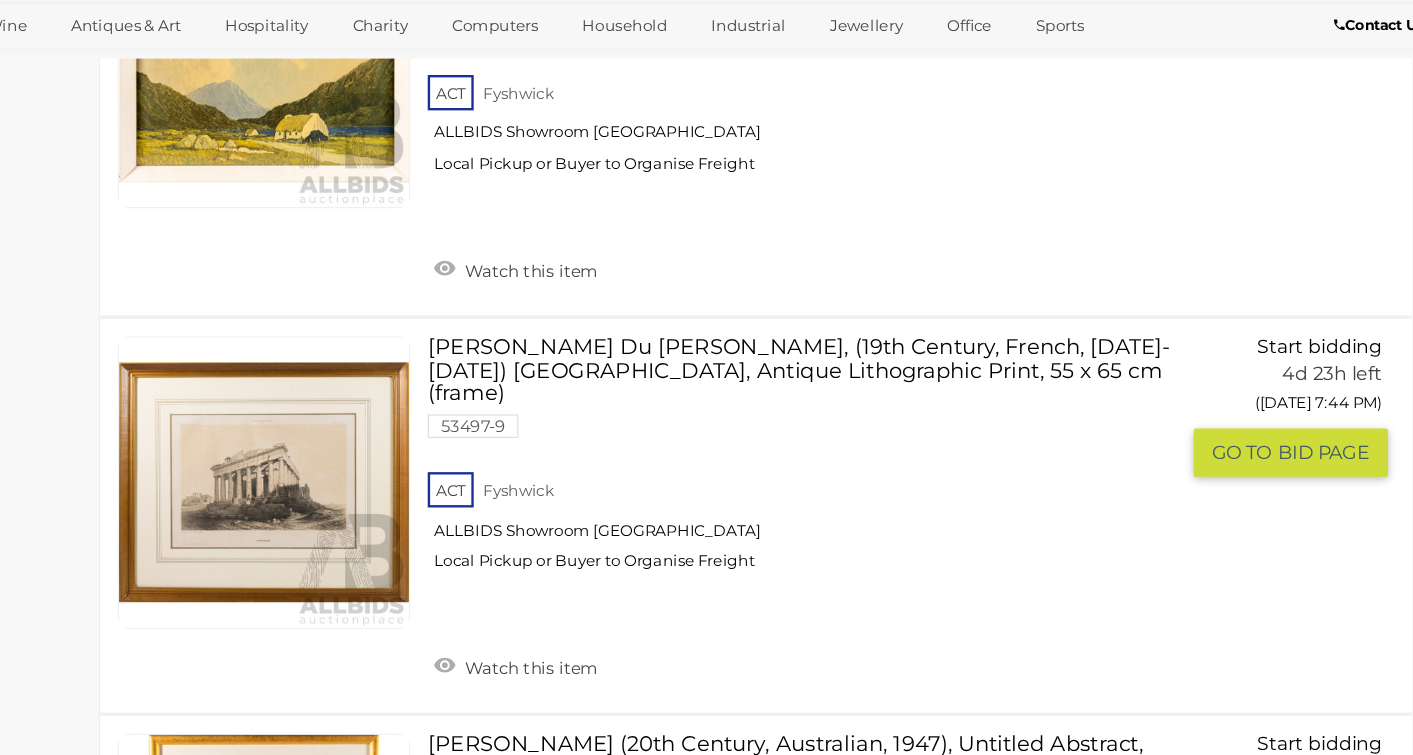 scroll, scrollTop: 15876, scrollLeft: 0, axis: vertical 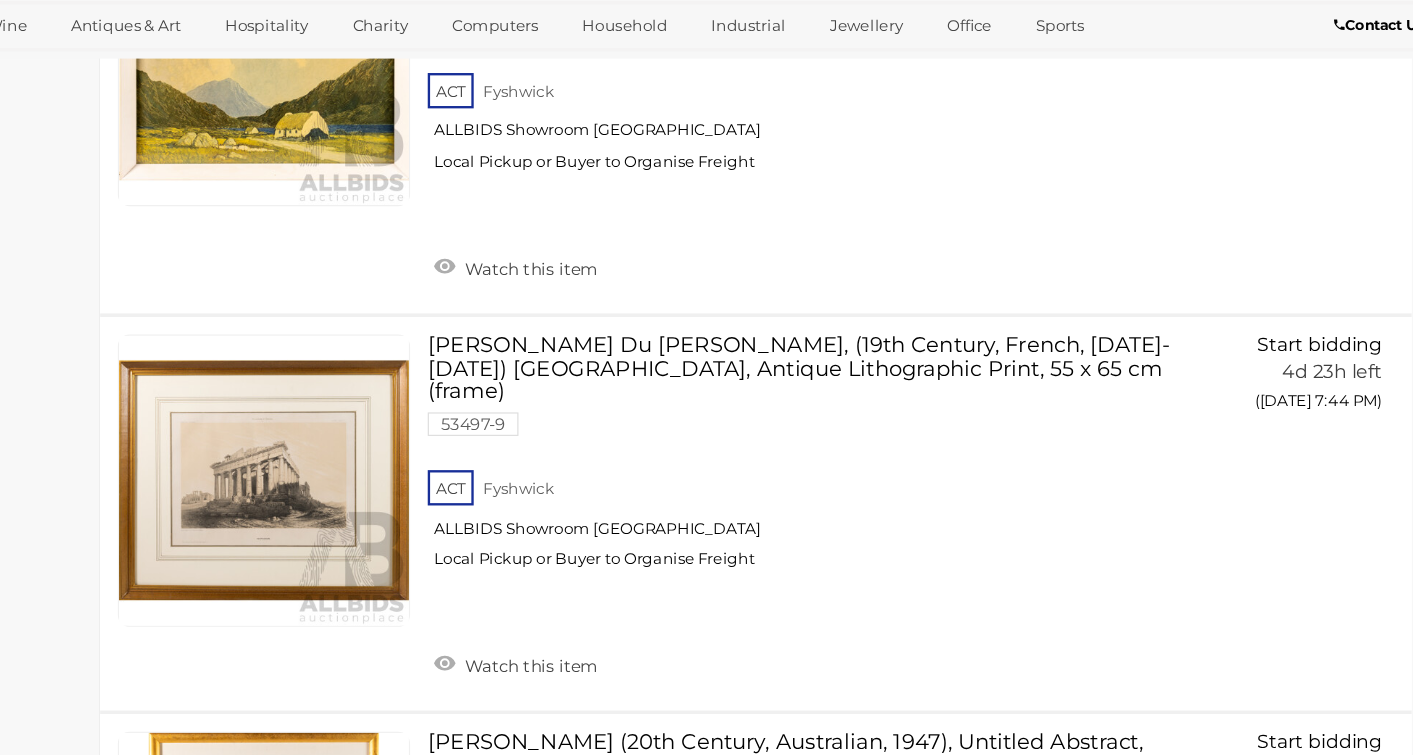 click on "3" at bounding box center (446, 1105) 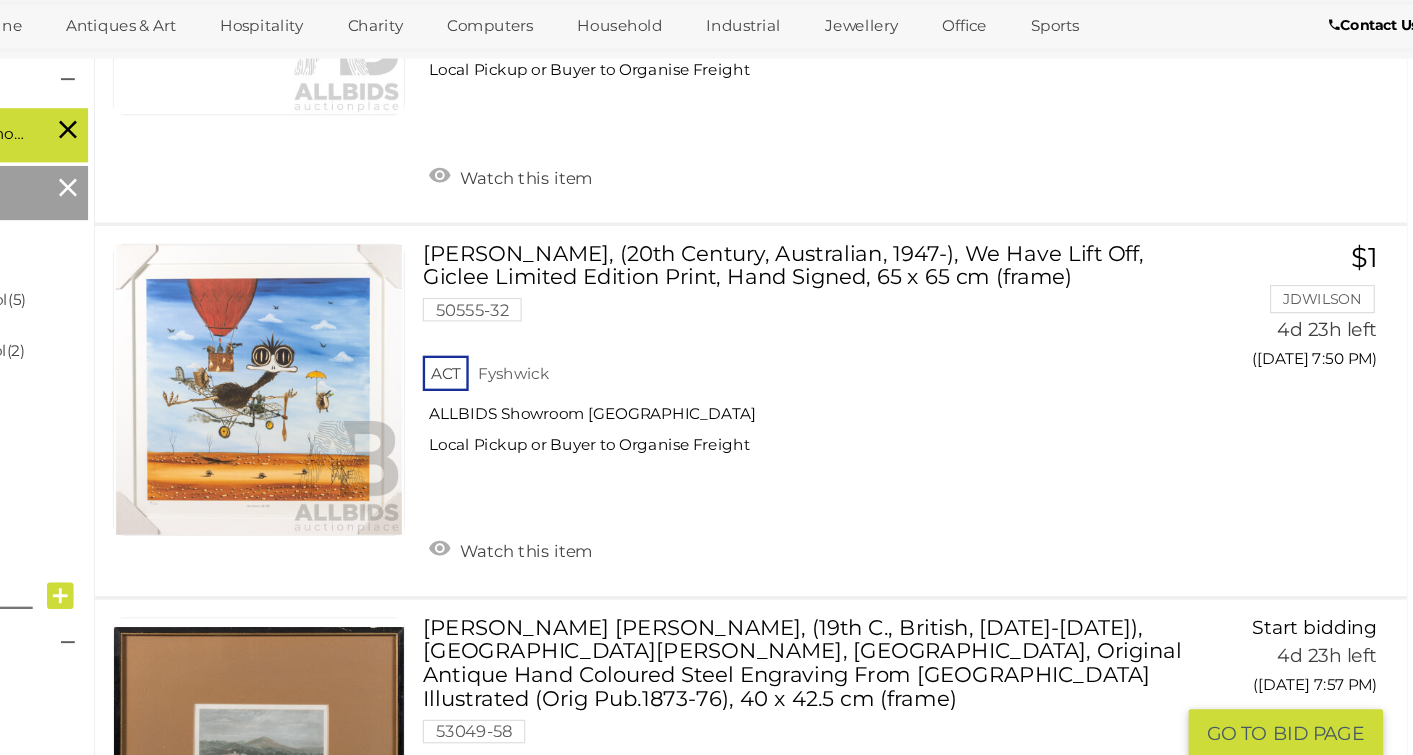 scroll, scrollTop: 548, scrollLeft: 0, axis: vertical 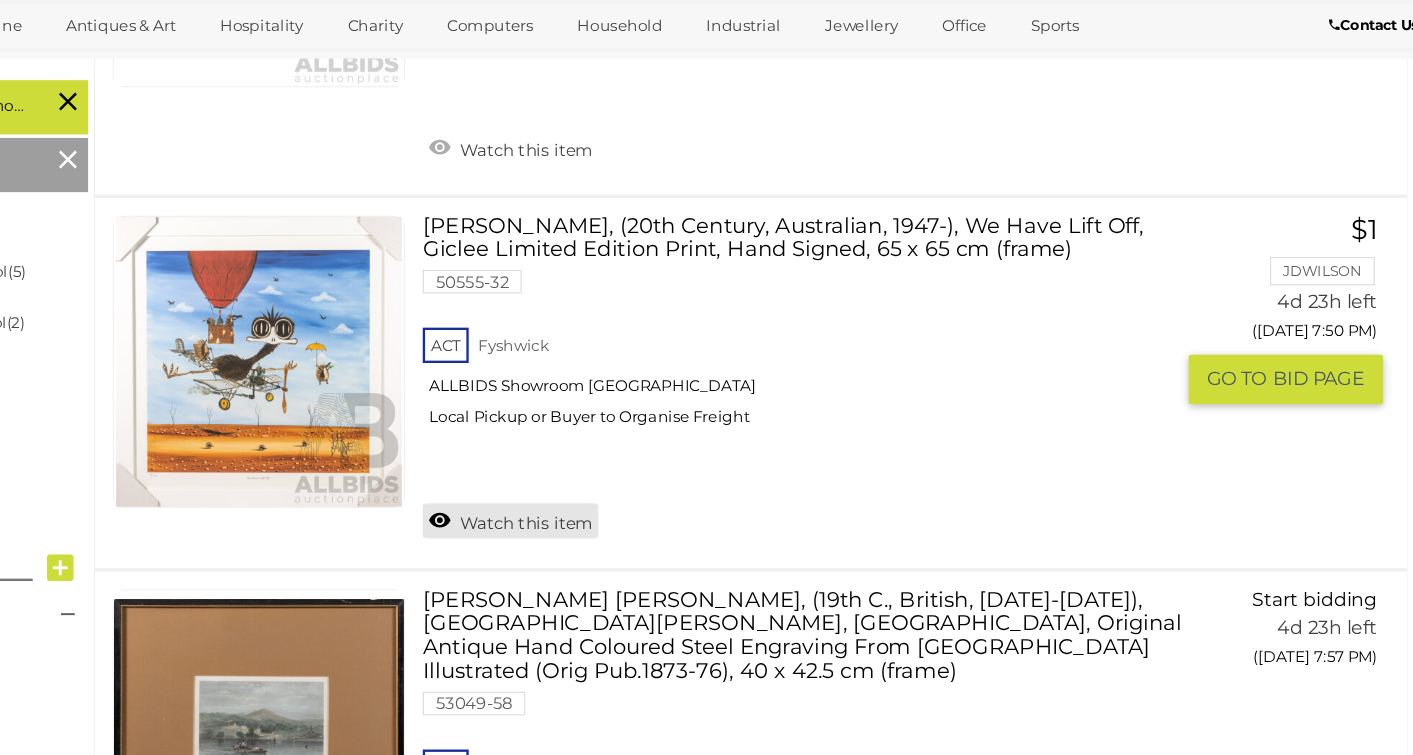 click on "Watch this item" at bounding box center [622, 556] 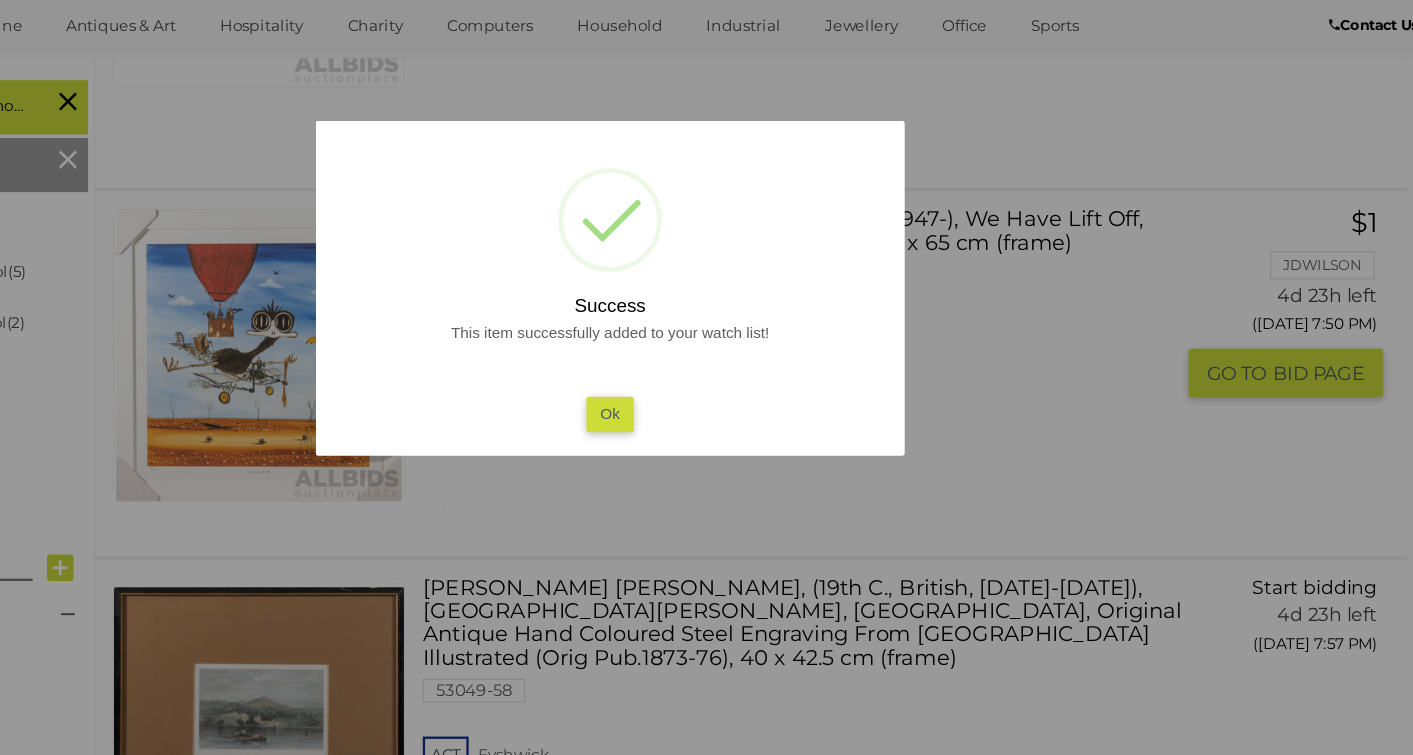 click on "Ok" at bounding box center [706, 465] 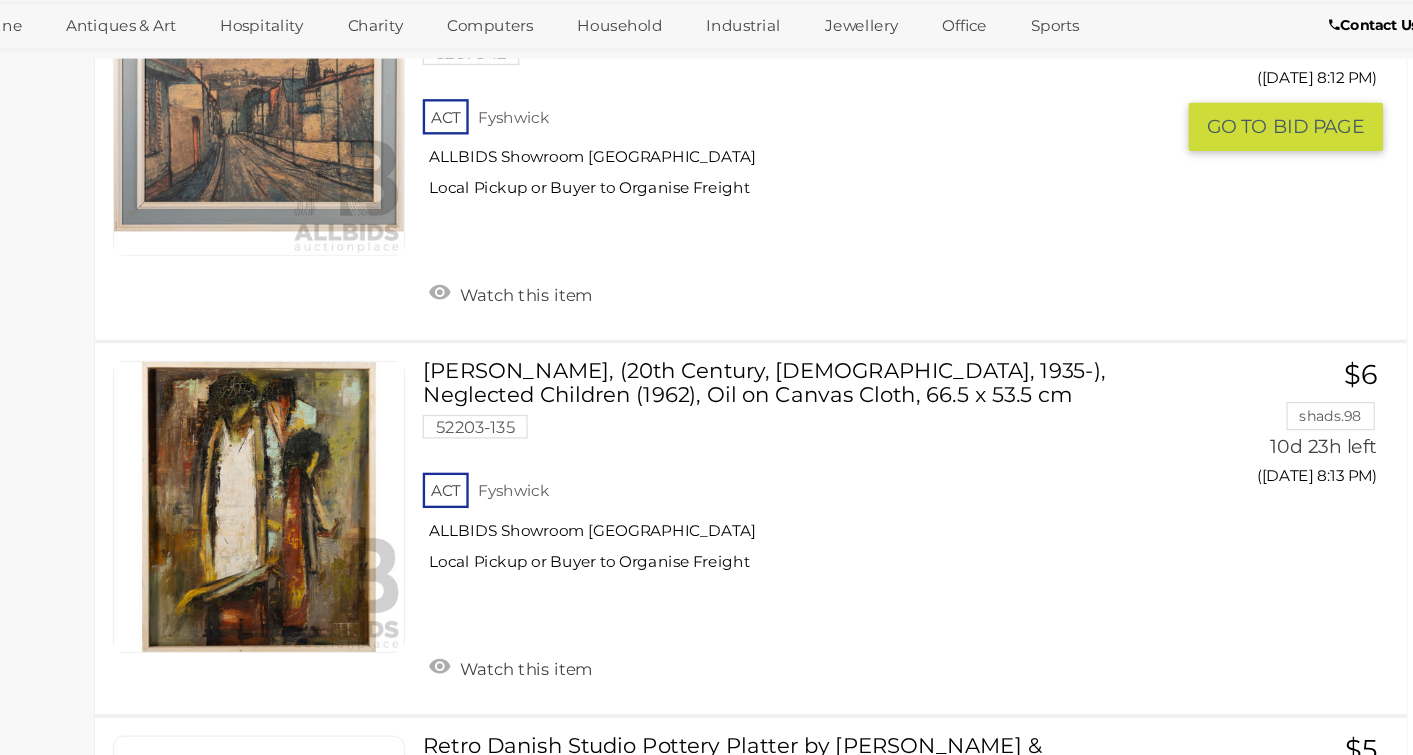 scroll, scrollTop: 7356, scrollLeft: 0, axis: vertical 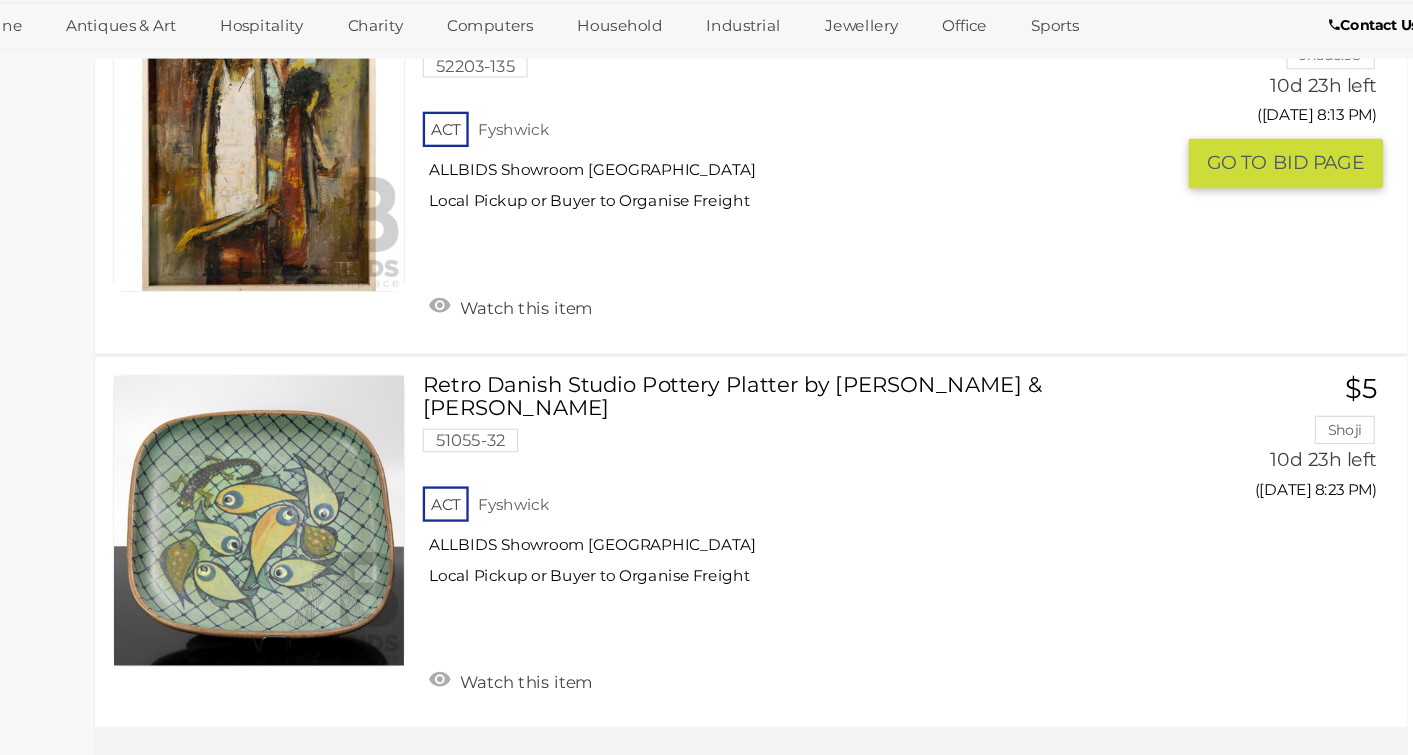click on "ACT
Fyshwick
ALLBIDS Showroom Fyshwick
Local Pickup or Buyer to Organise Freight" at bounding box center [865, 574] 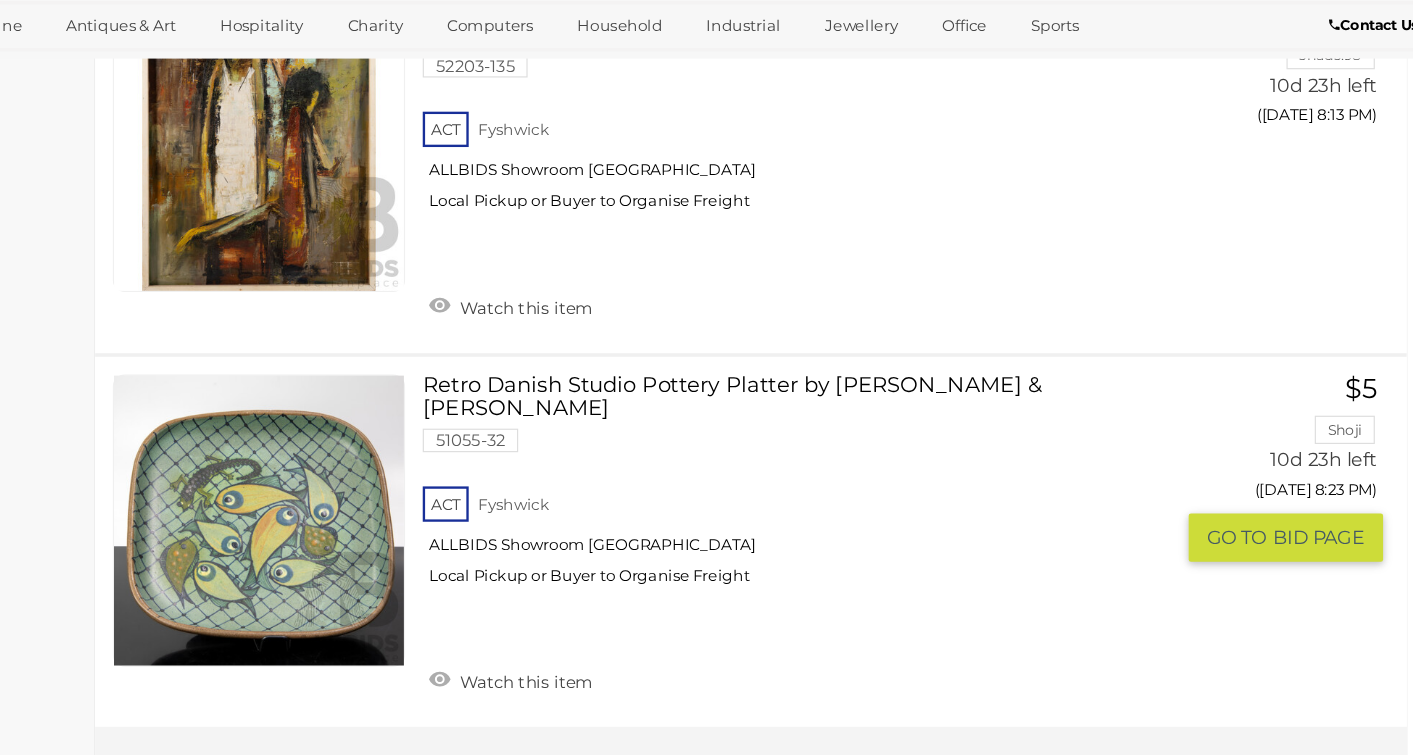 scroll, scrollTop: 7663, scrollLeft: 0, axis: vertical 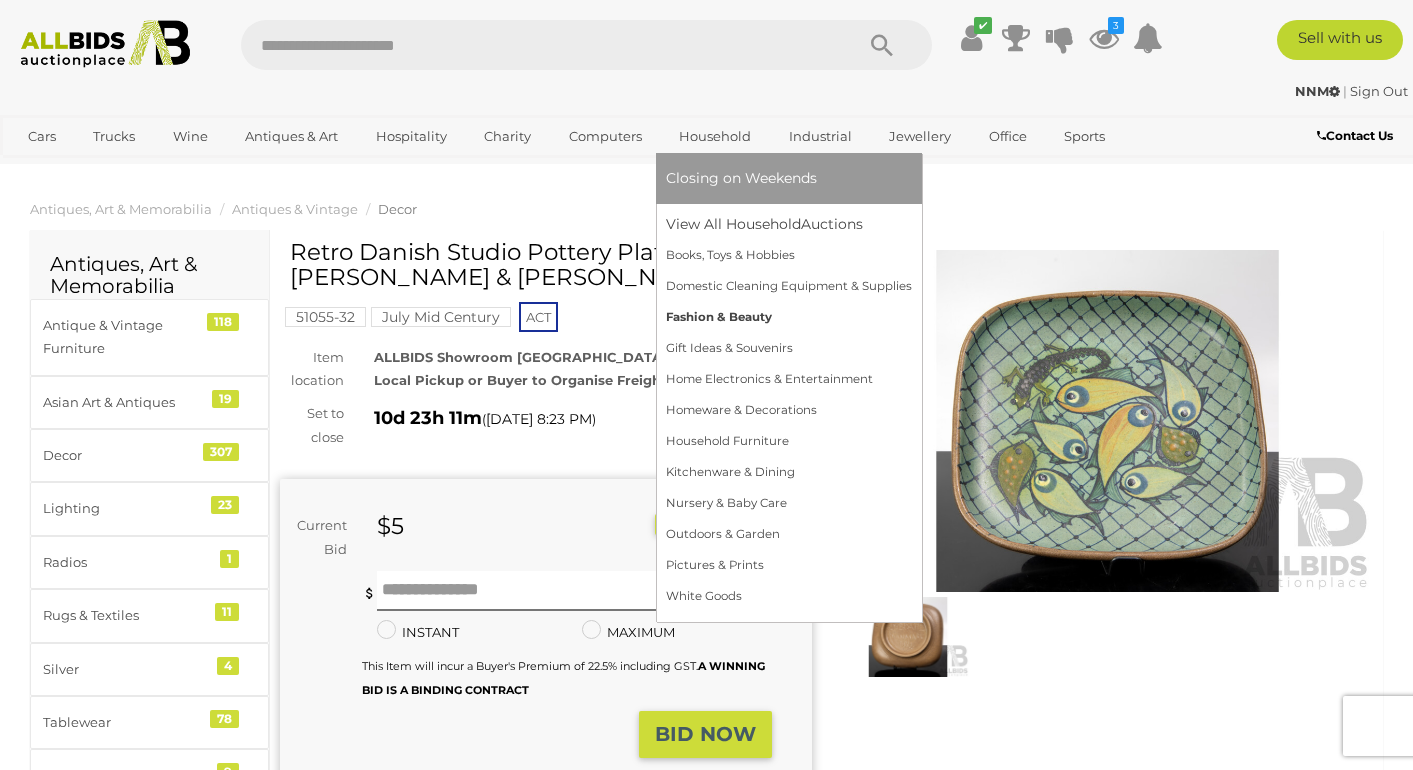 click on "Fashion & Beauty" at bounding box center (789, 317) 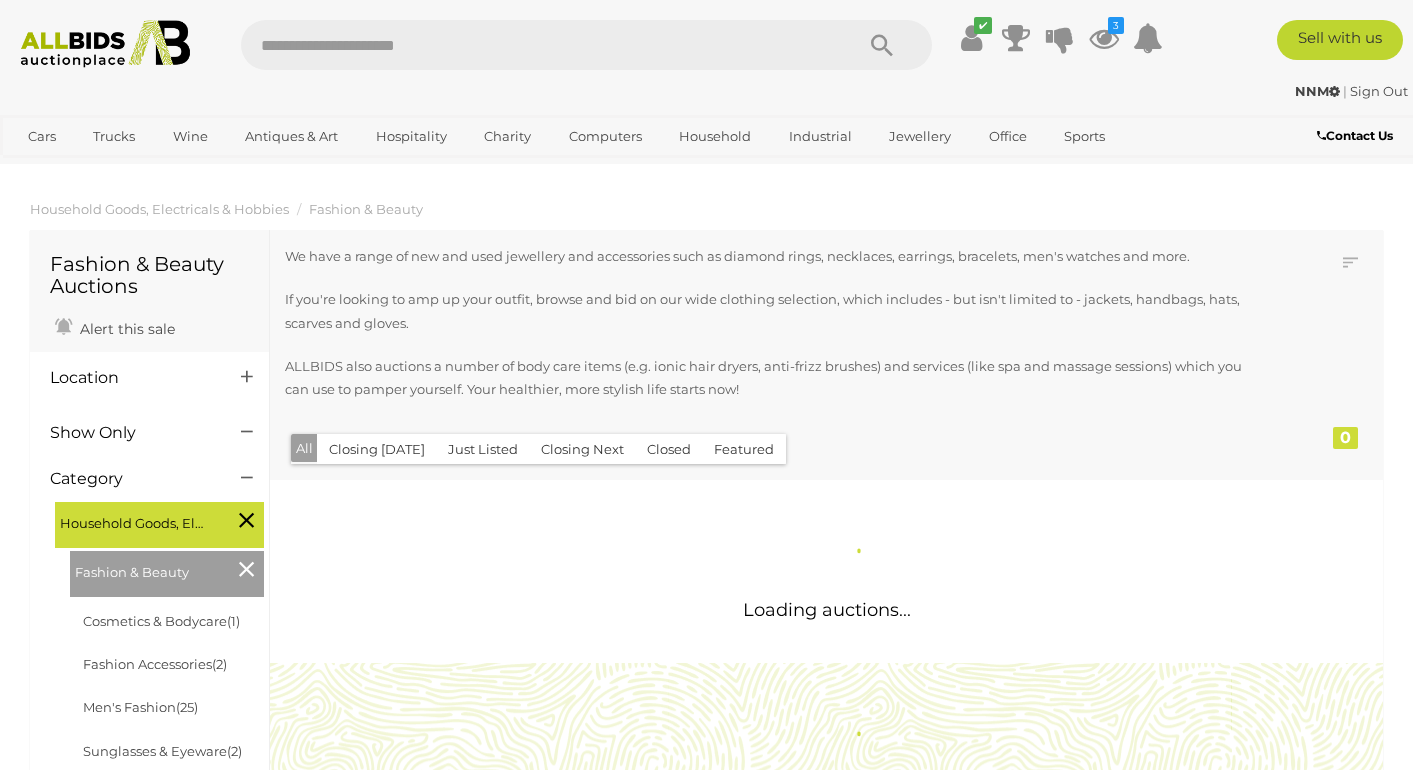 scroll, scrollTop: 0, scrollLeft: 0, axis: both 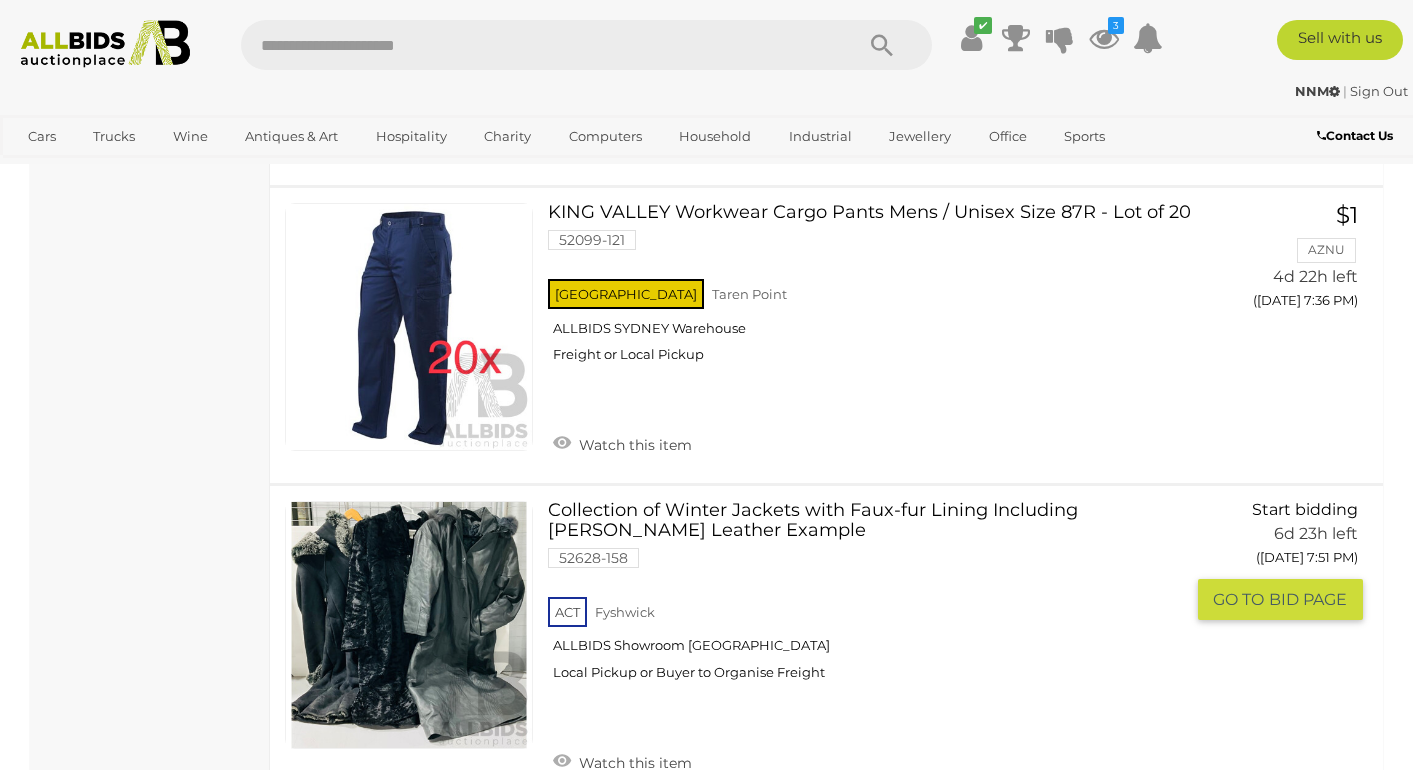 click at bounding box center [409, 625] 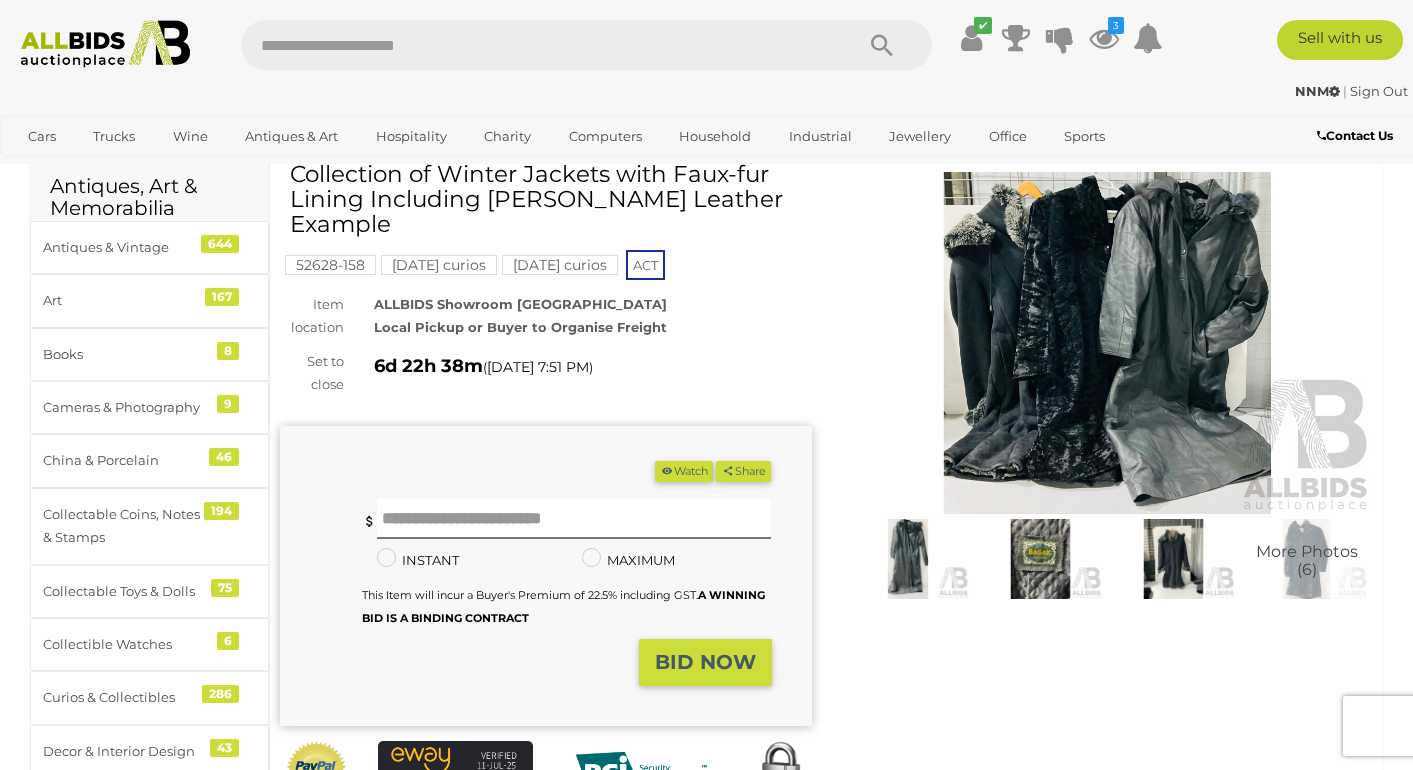 scroll, scrollTop: 3, scrollLeft: 0, axis: vertical 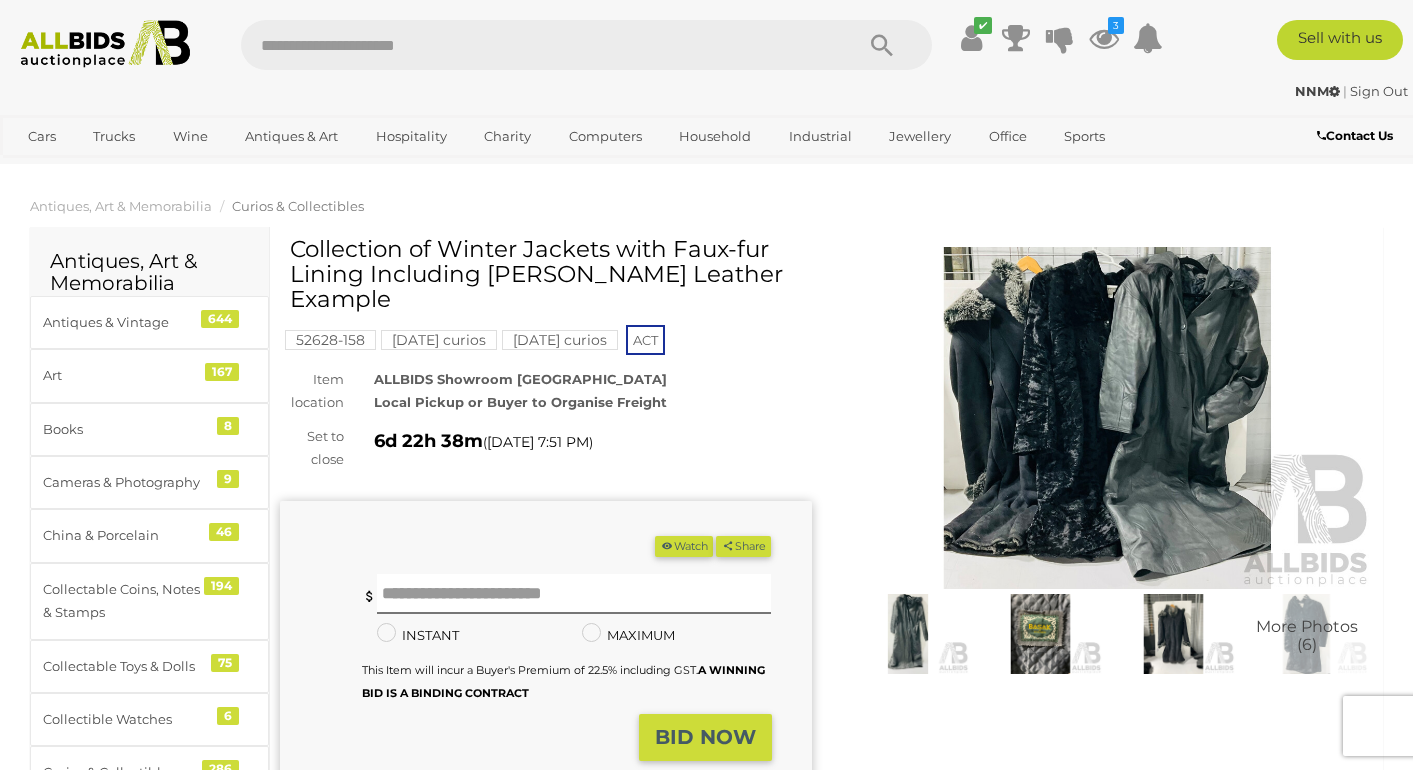 click at bounding box center (1040, 633) 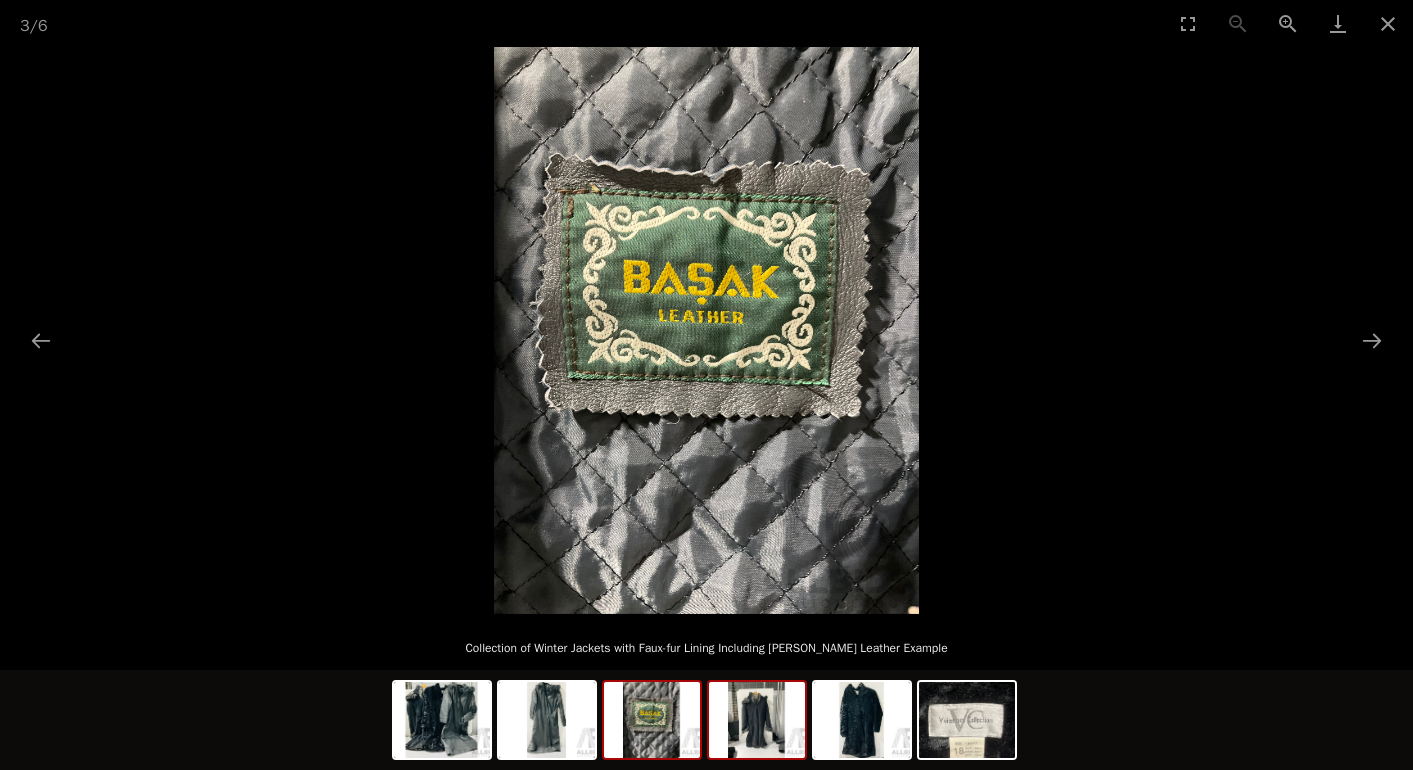 click at bounding box center (757, 720) 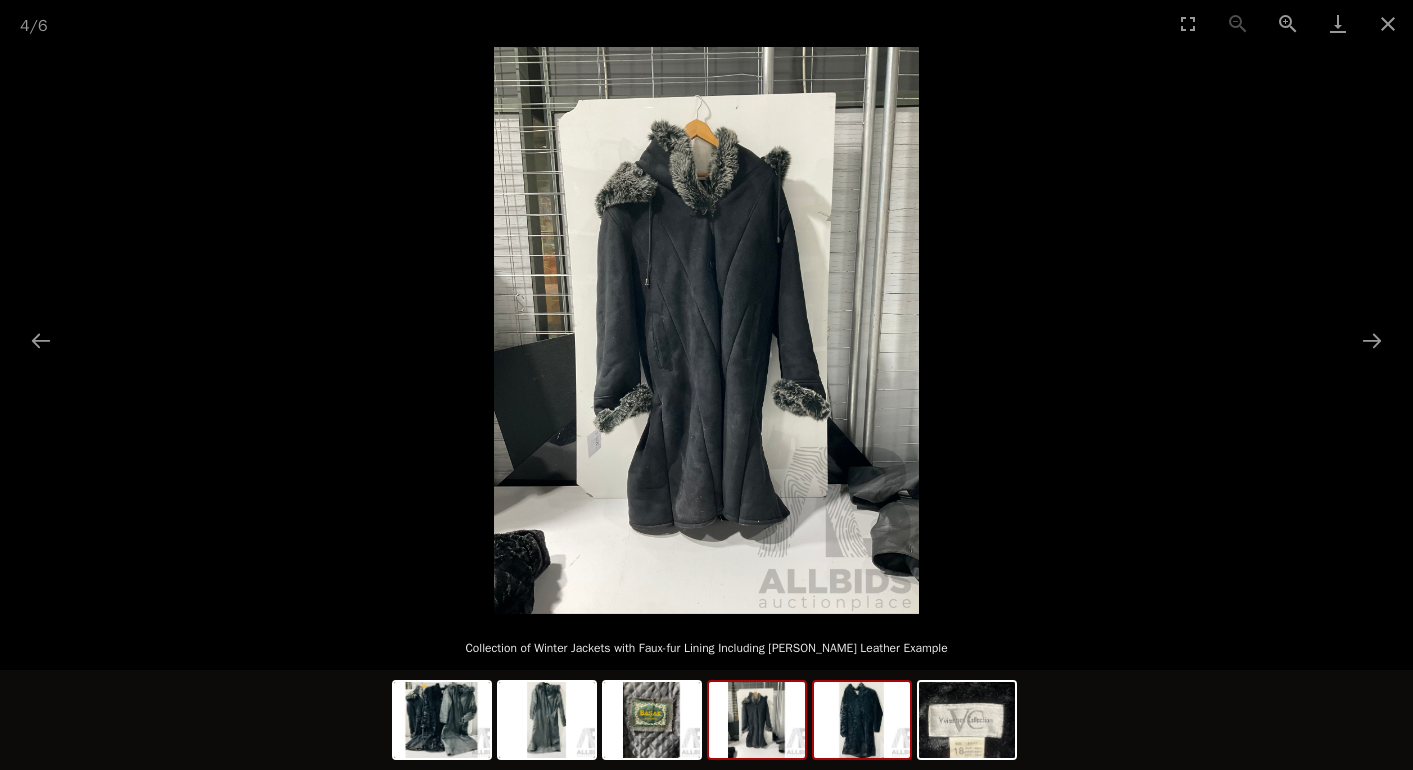 click at bounding box center (862, 720) 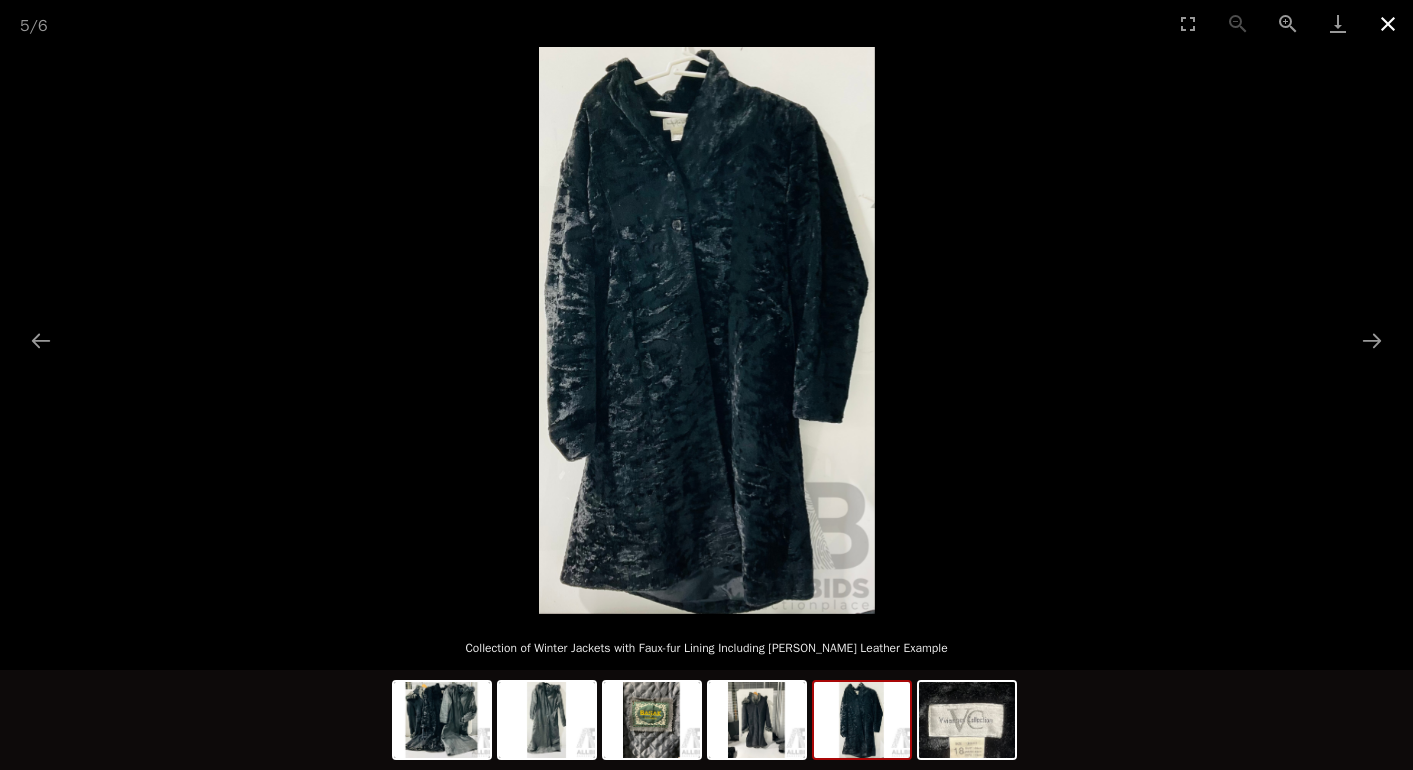 click at bounding box center [1388, 23] 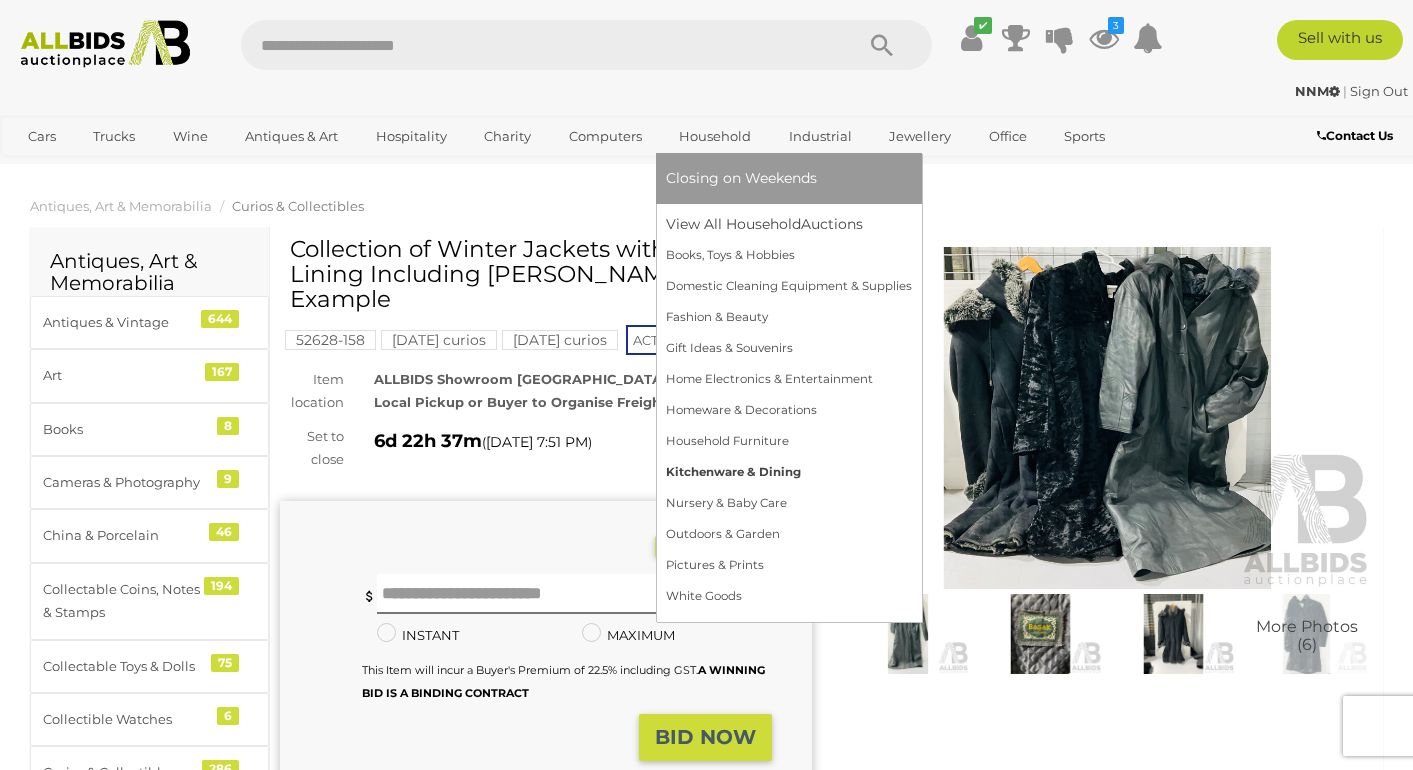 click on "Kitchenware & Dining" at bounding box center [789, 472] 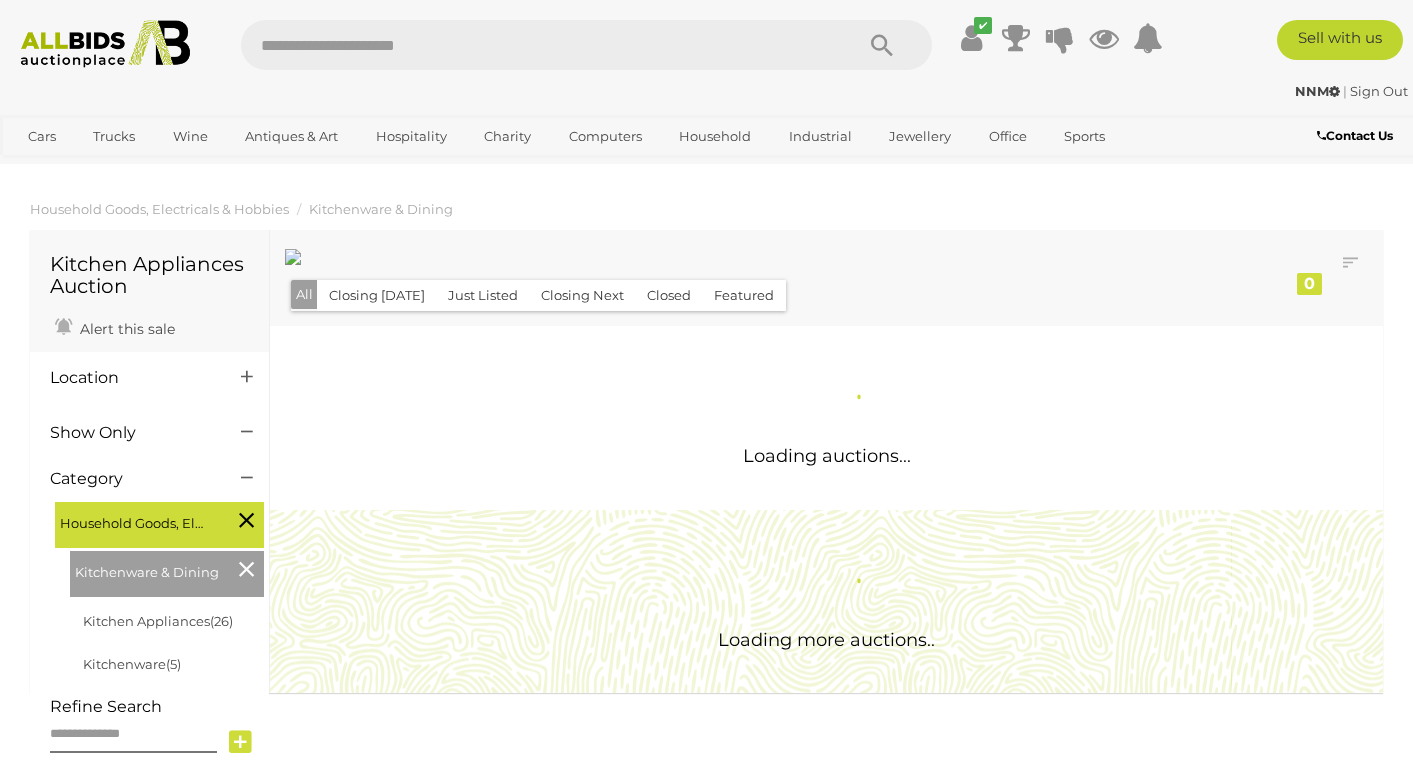 scroll, scrollTop: 0, scrollLeft: 0, axis: both 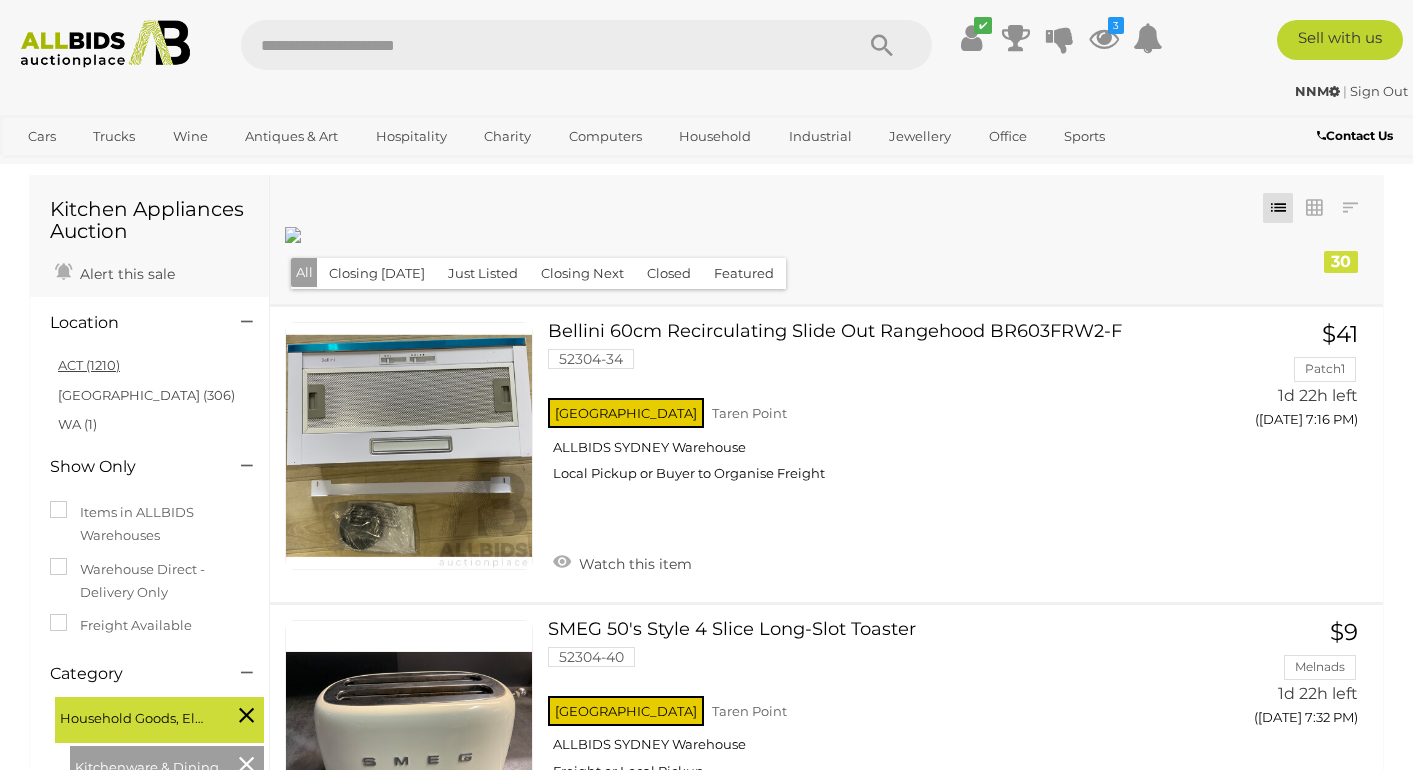 click on "ACT (1210)" at bounding box center (89, 365) 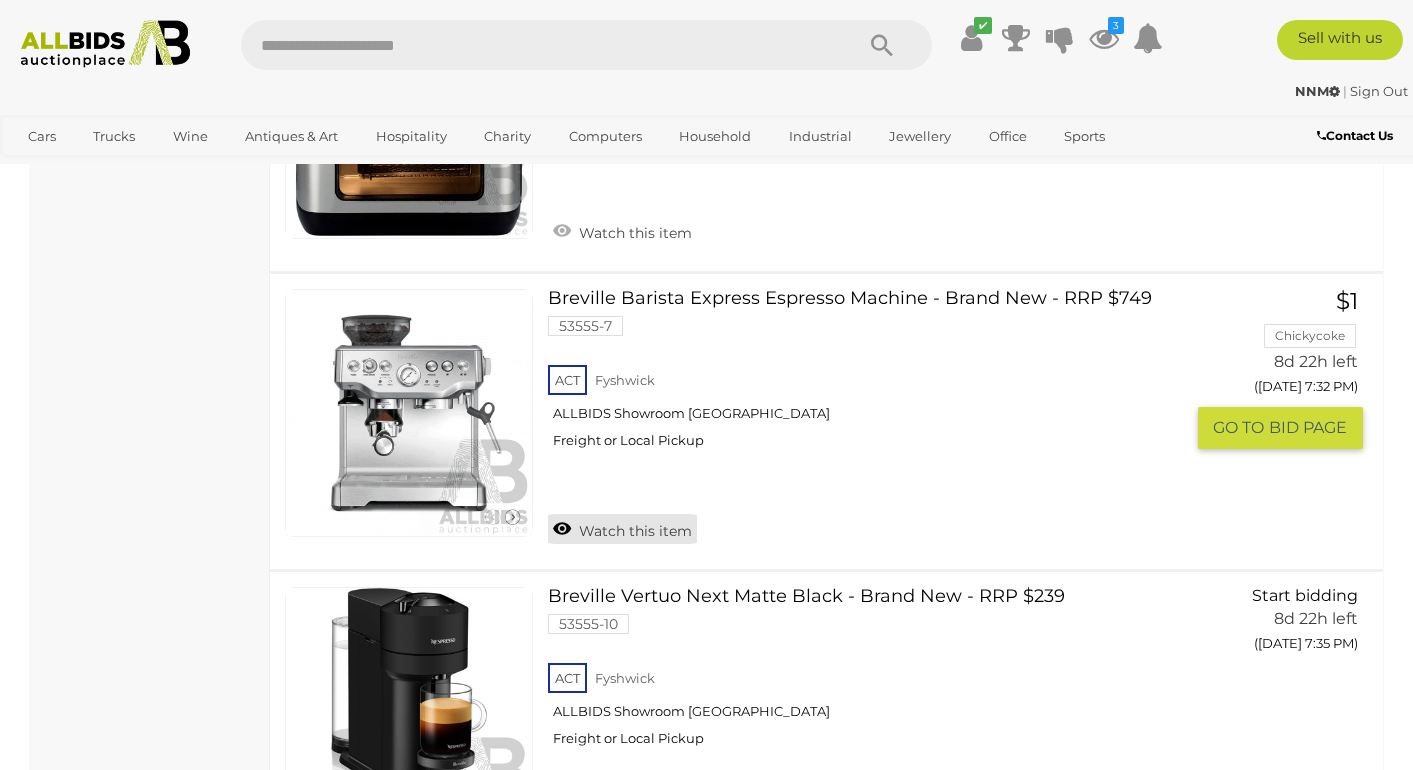 scroll, scrollTop: 3157, scrollLeft: 0, axis: vertical 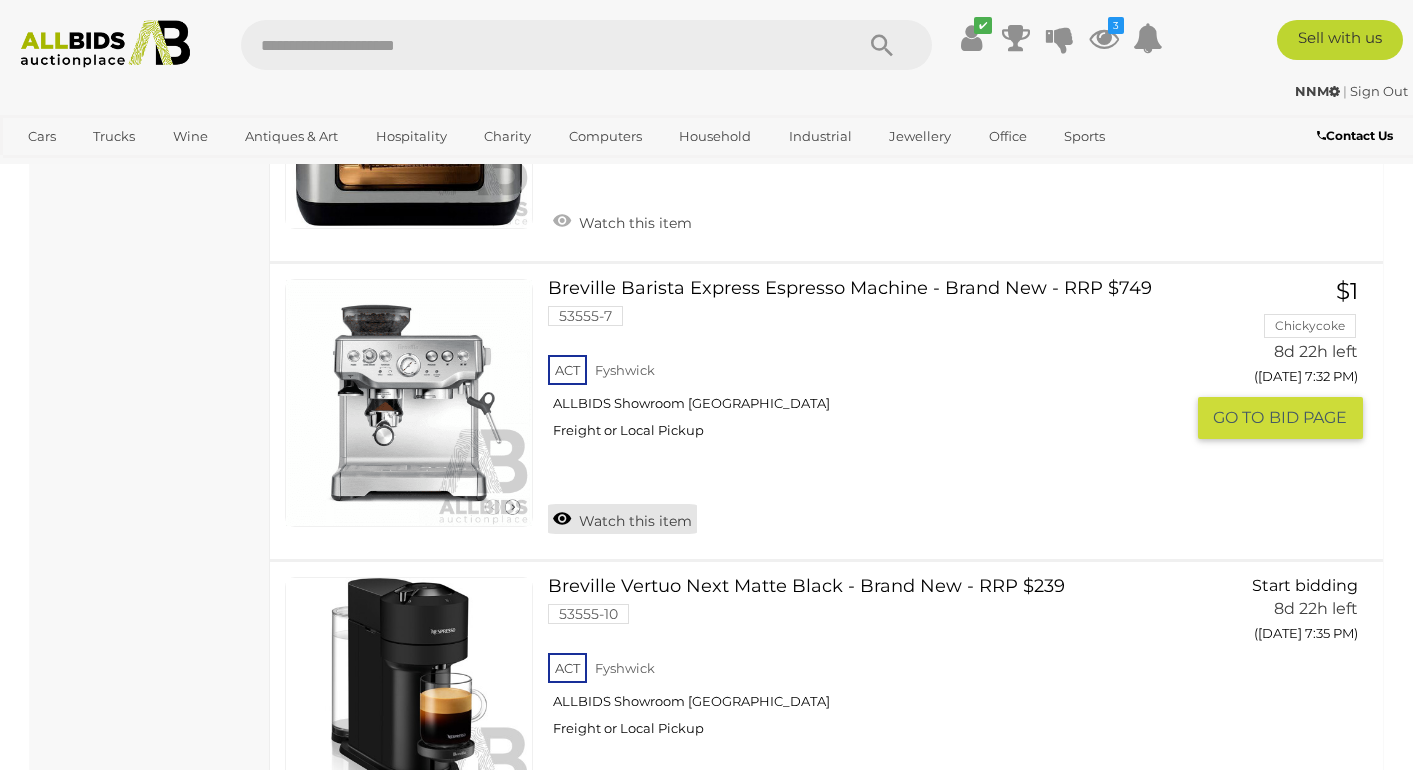 click on "Watch this item" at bounding box center [622, 519] 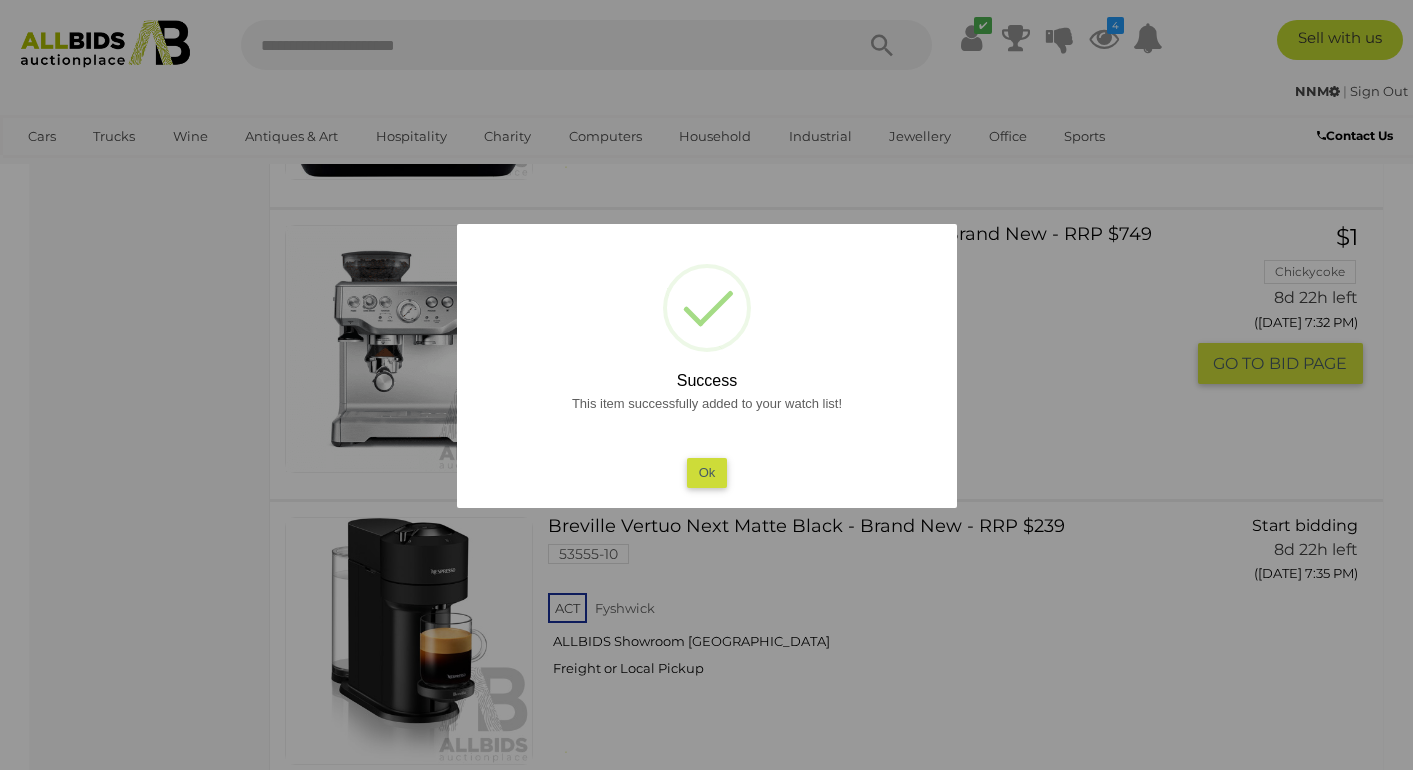 click on "Ok" at bounding box center [706, 472] 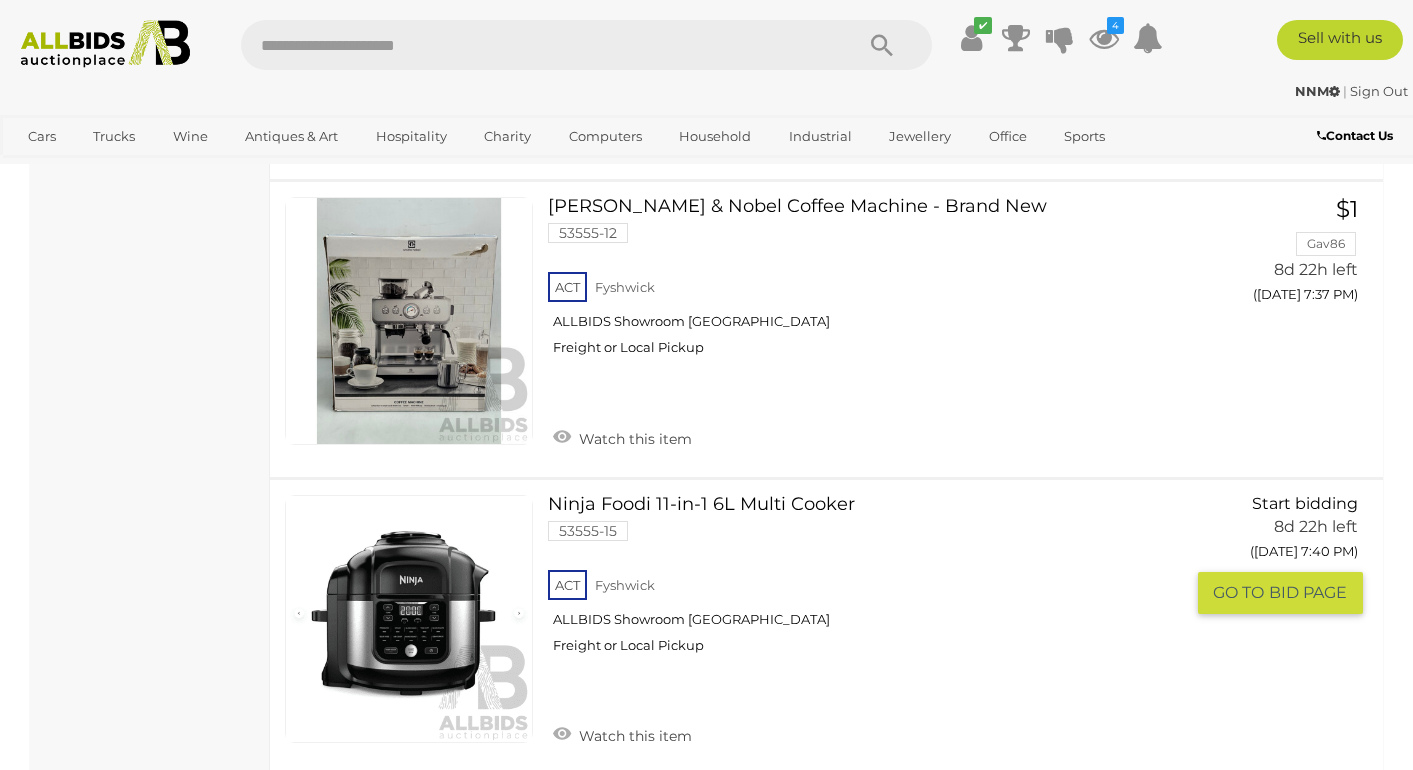 scroll, scrollTop: 4153, scrollLeft: 0, axis: vertical 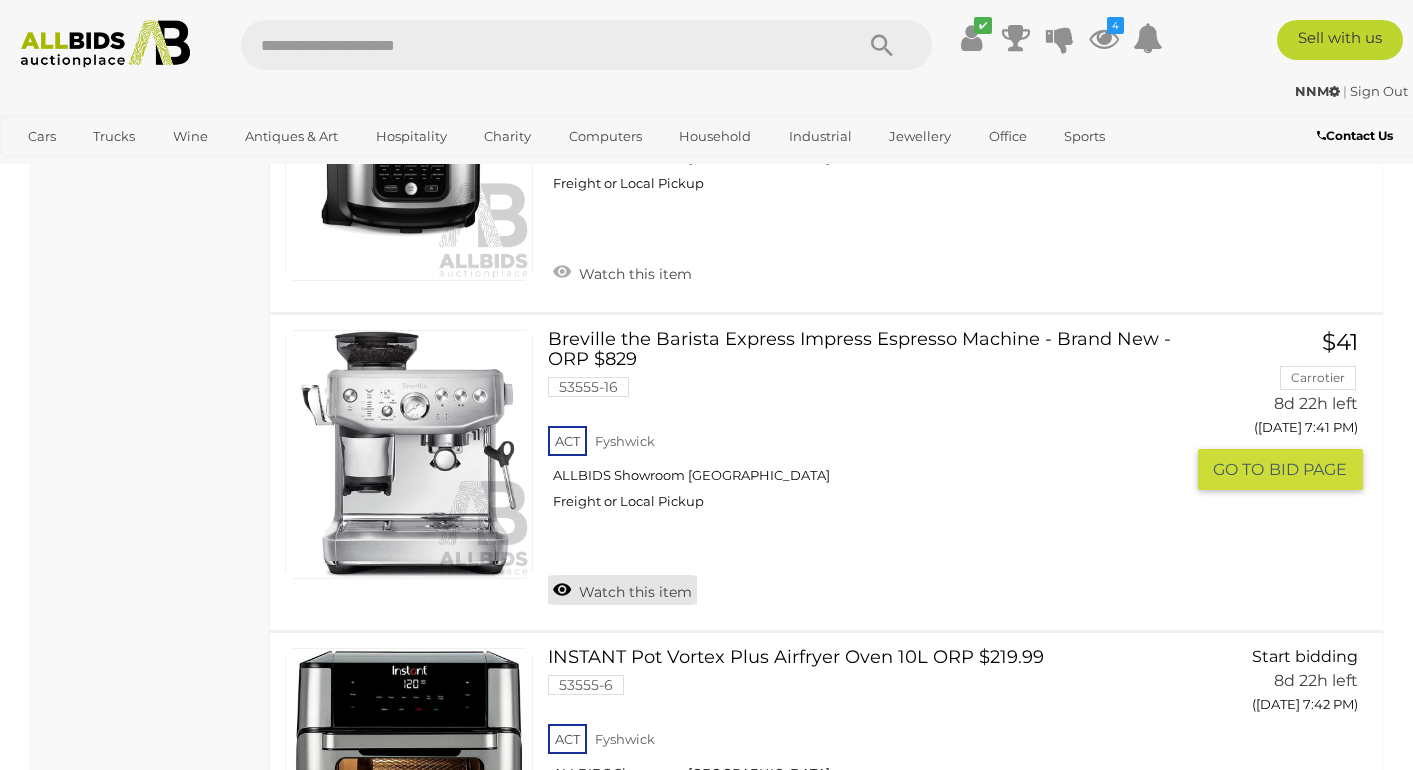 click on "Watch this item" at bounding box center (622, 590) 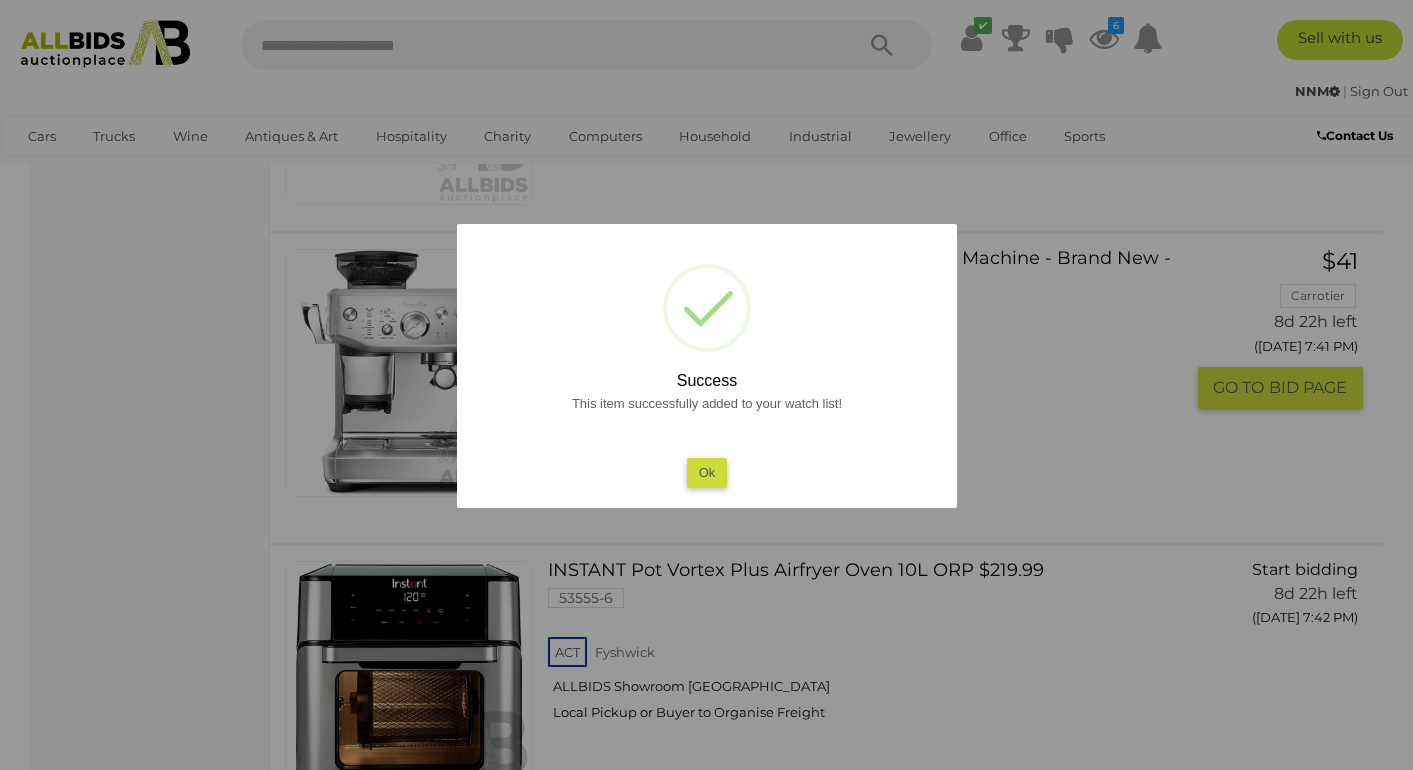 click on "Ok" at bounding box center [706, 472] 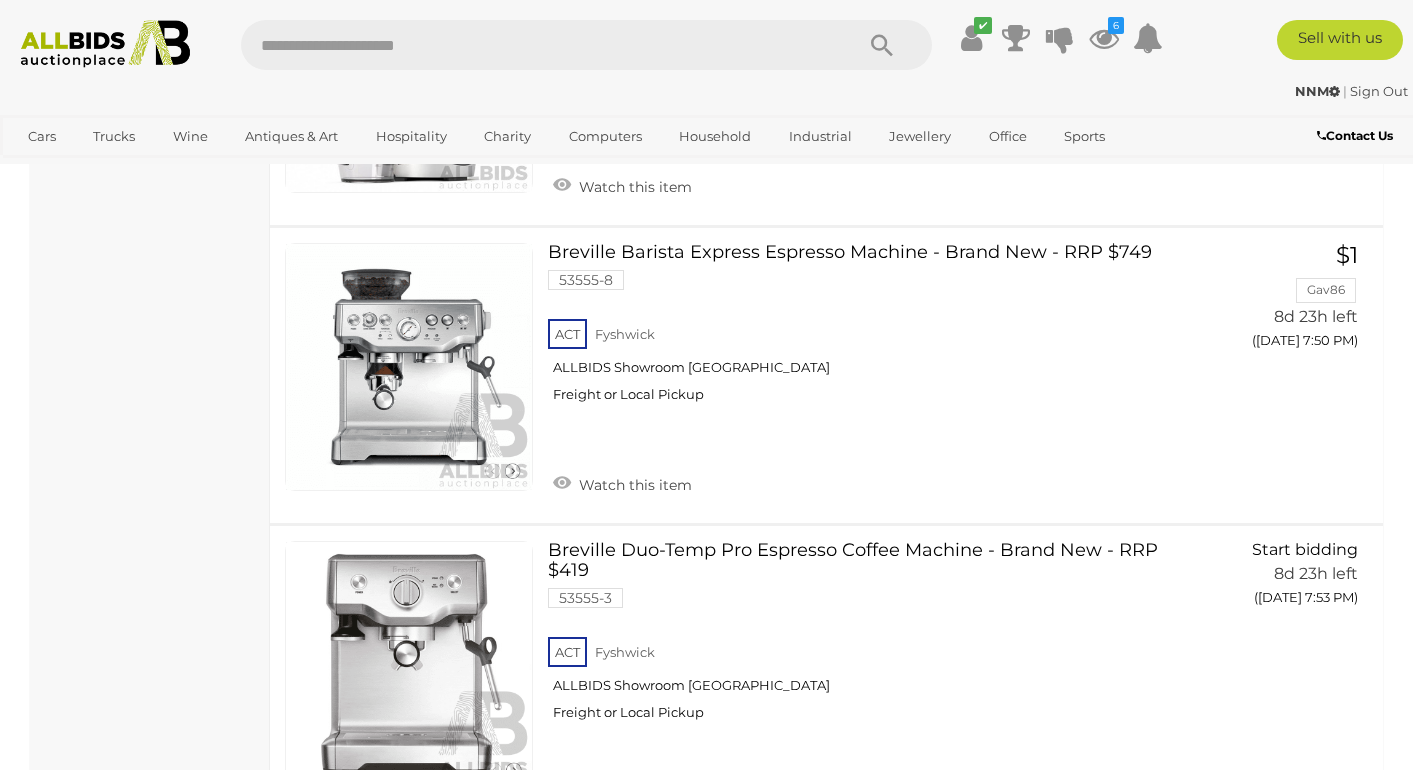scroll, scrollTop: 5622, scrollLeft: 0, axis: vertical 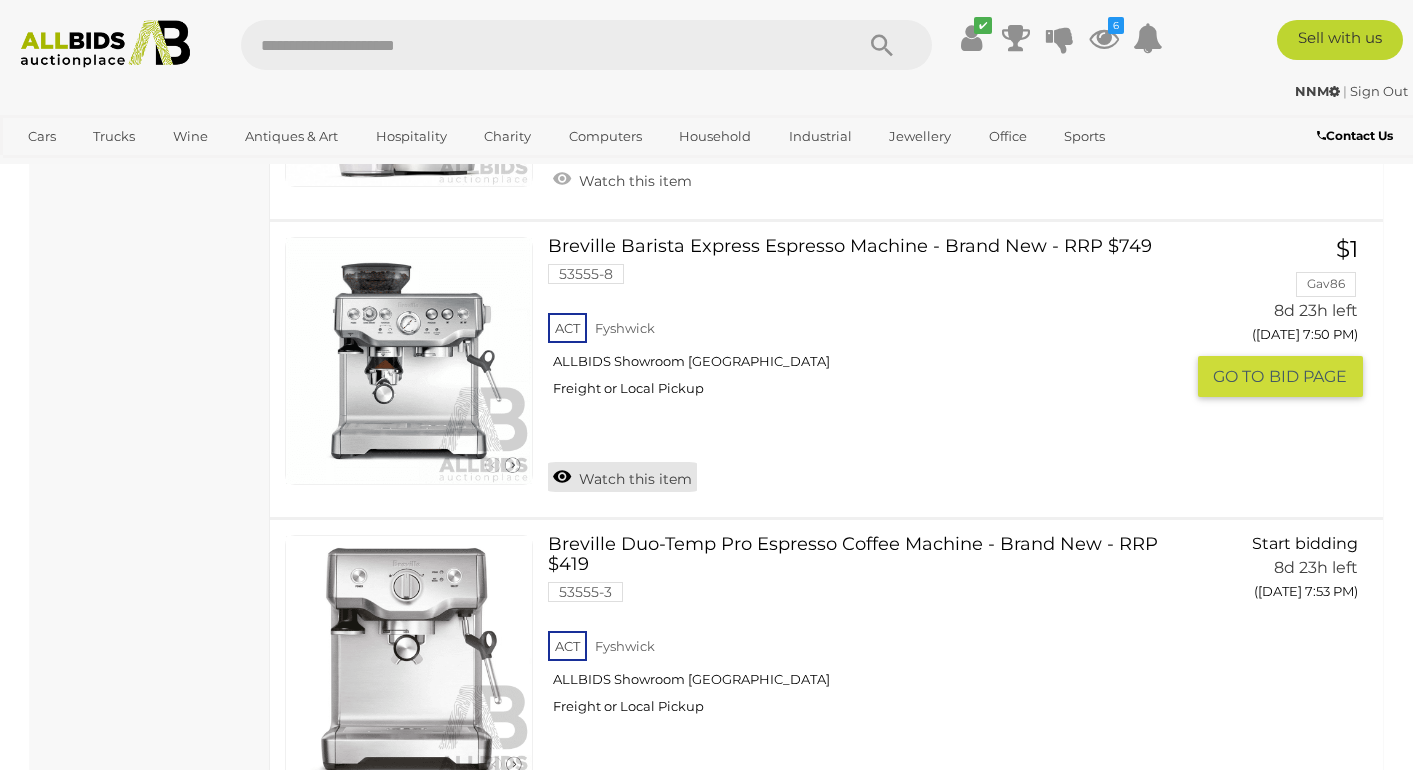 click on "Watch this item" at bounding box center (622, 477) 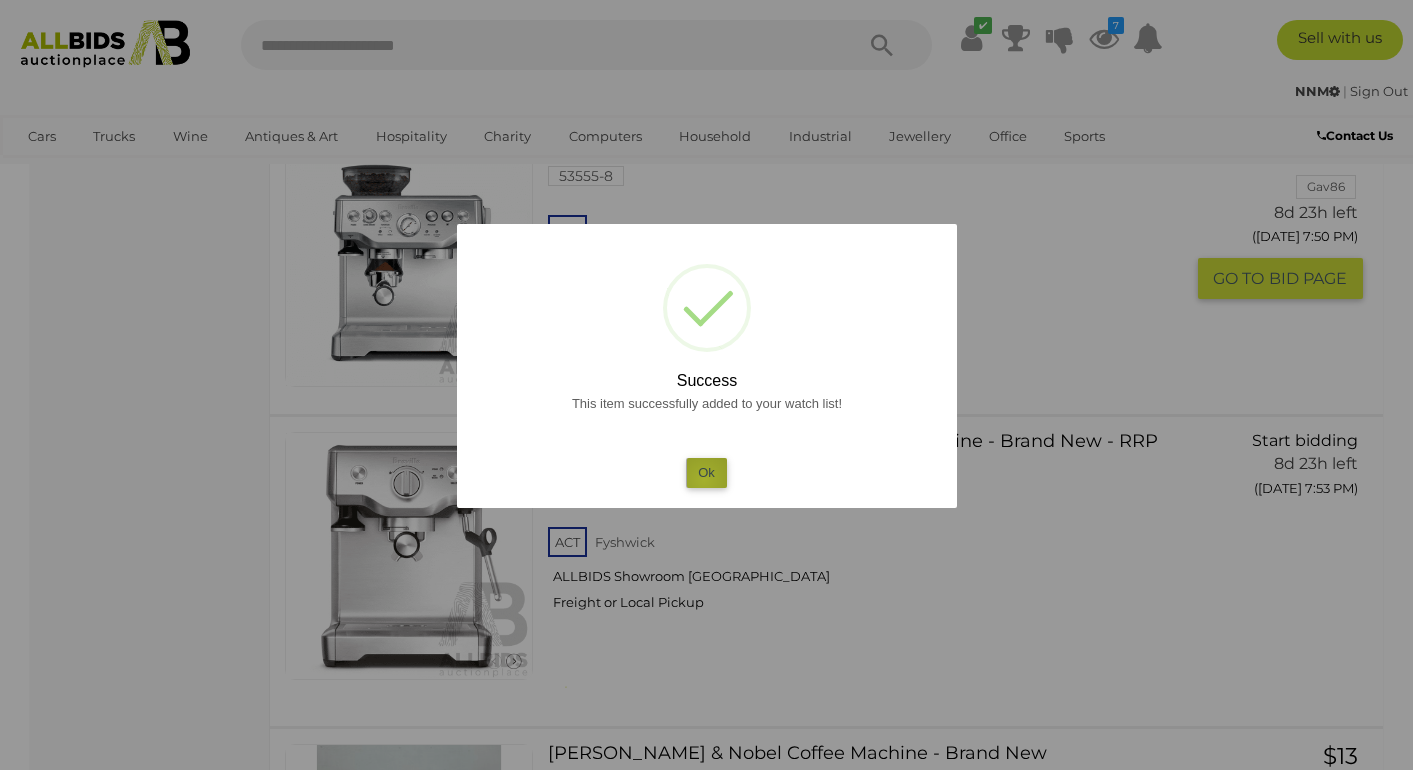 click on "Ok" at bounding box center [706, 472] 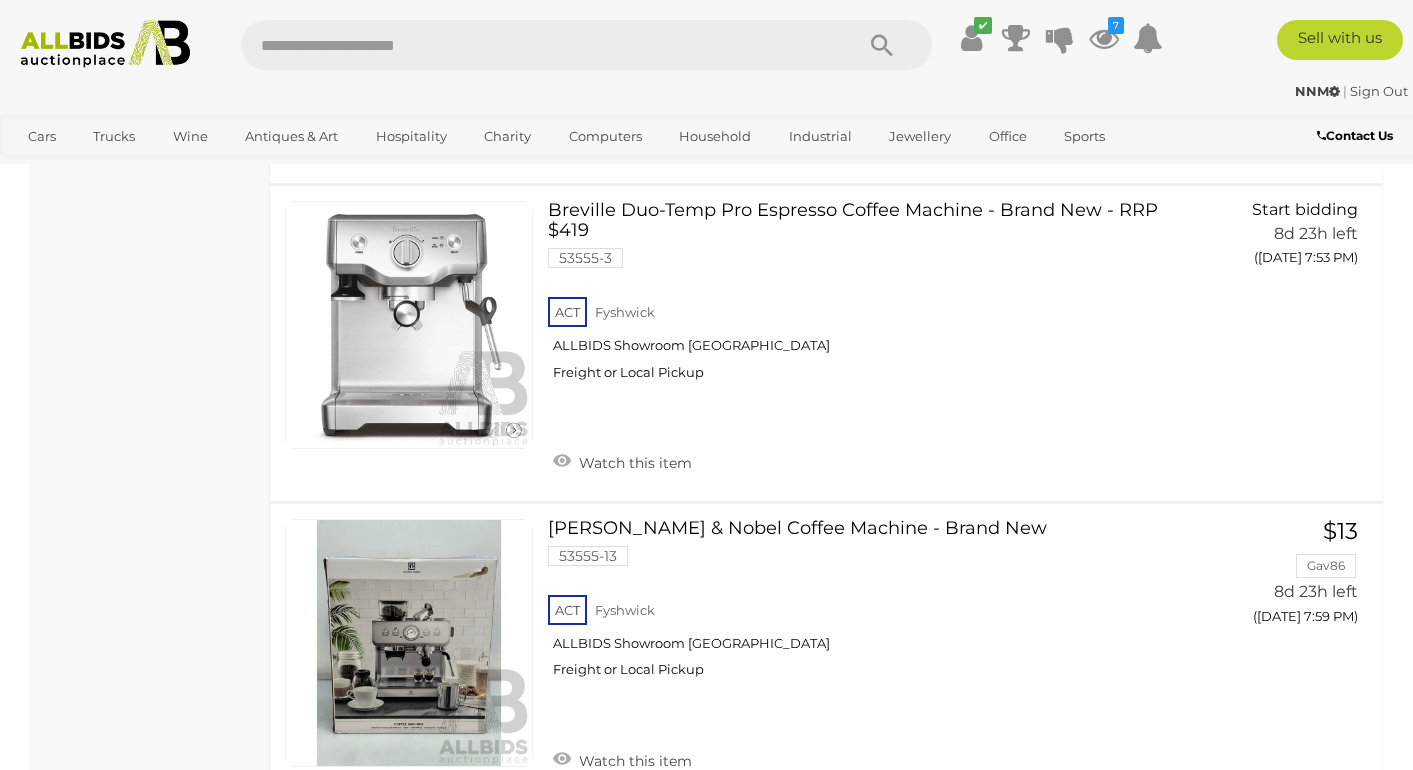 scroll, scrollTop: 5973, scrollLeft: 0, axis: vertical 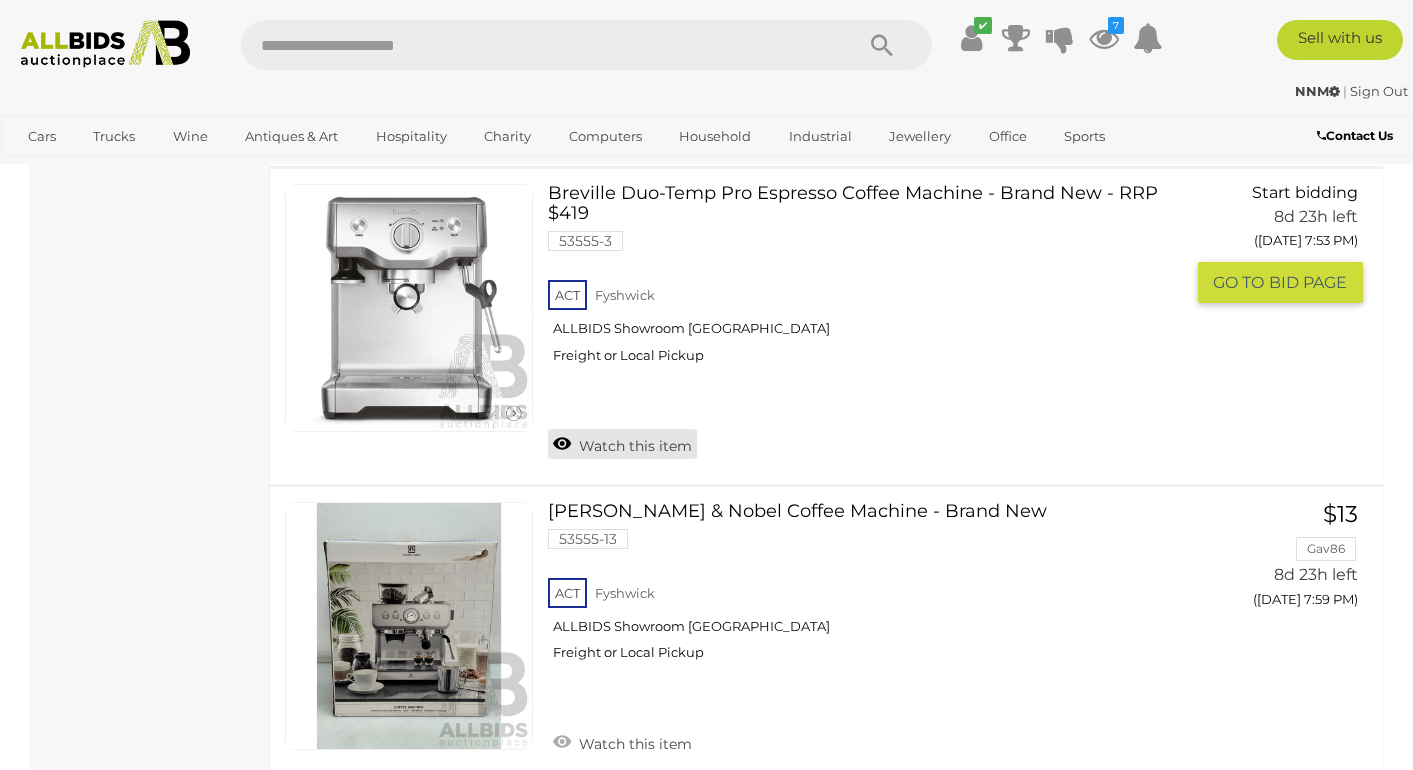 click on "Watch this item" at bounding box center [622, 444] 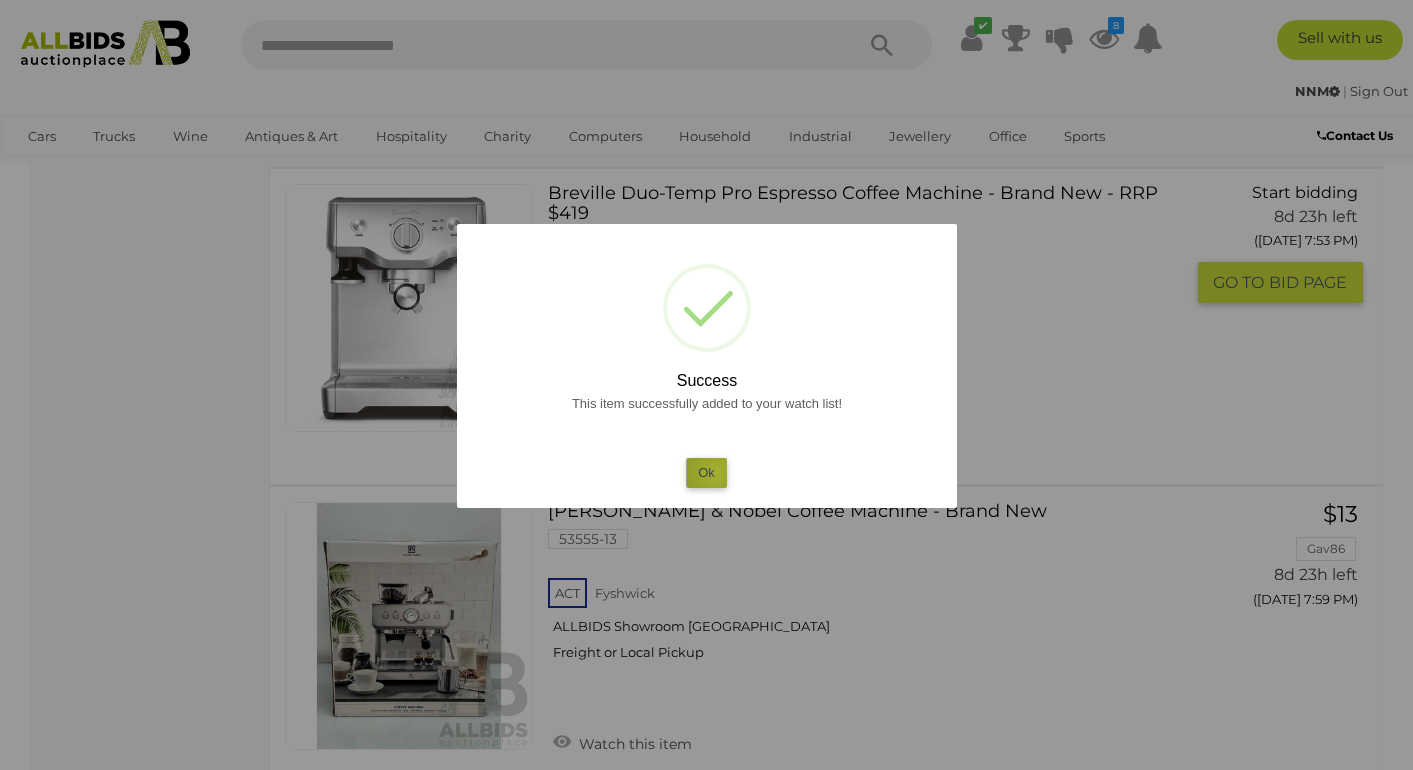 click on "Ok" at bounding box center [706, 472] 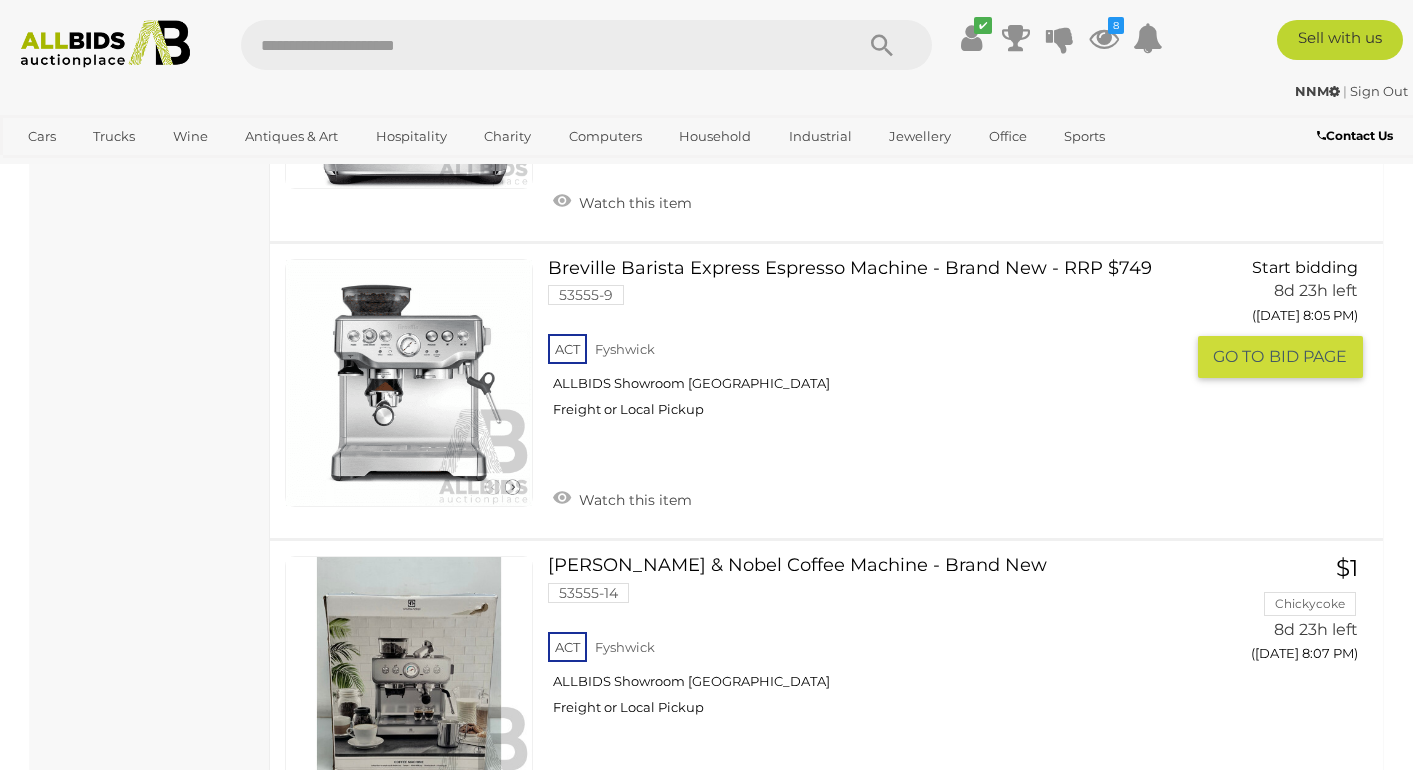 scroll, scrollTop: 6833, scrollLeft: 0, axis: vertical 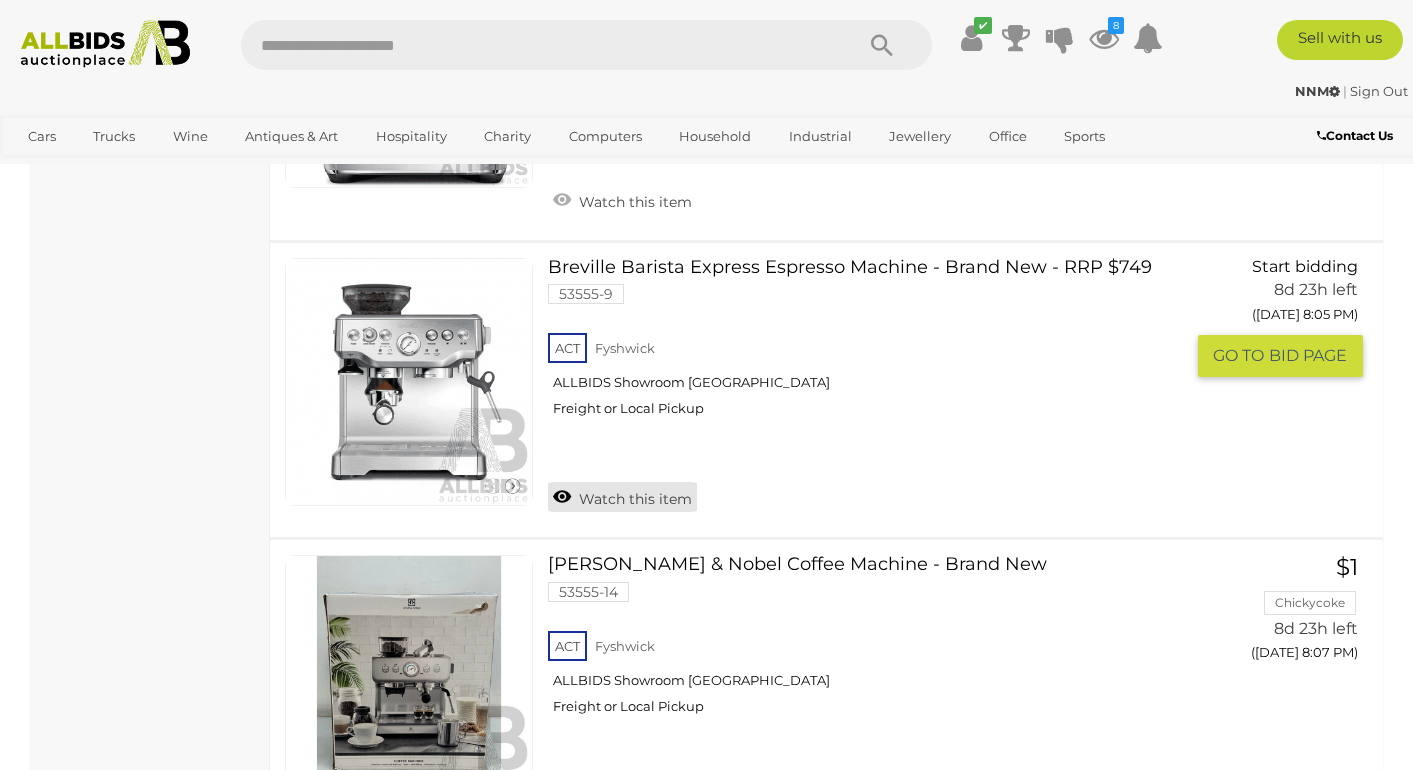click on "Watch this item" at bounding box center (622, 497) 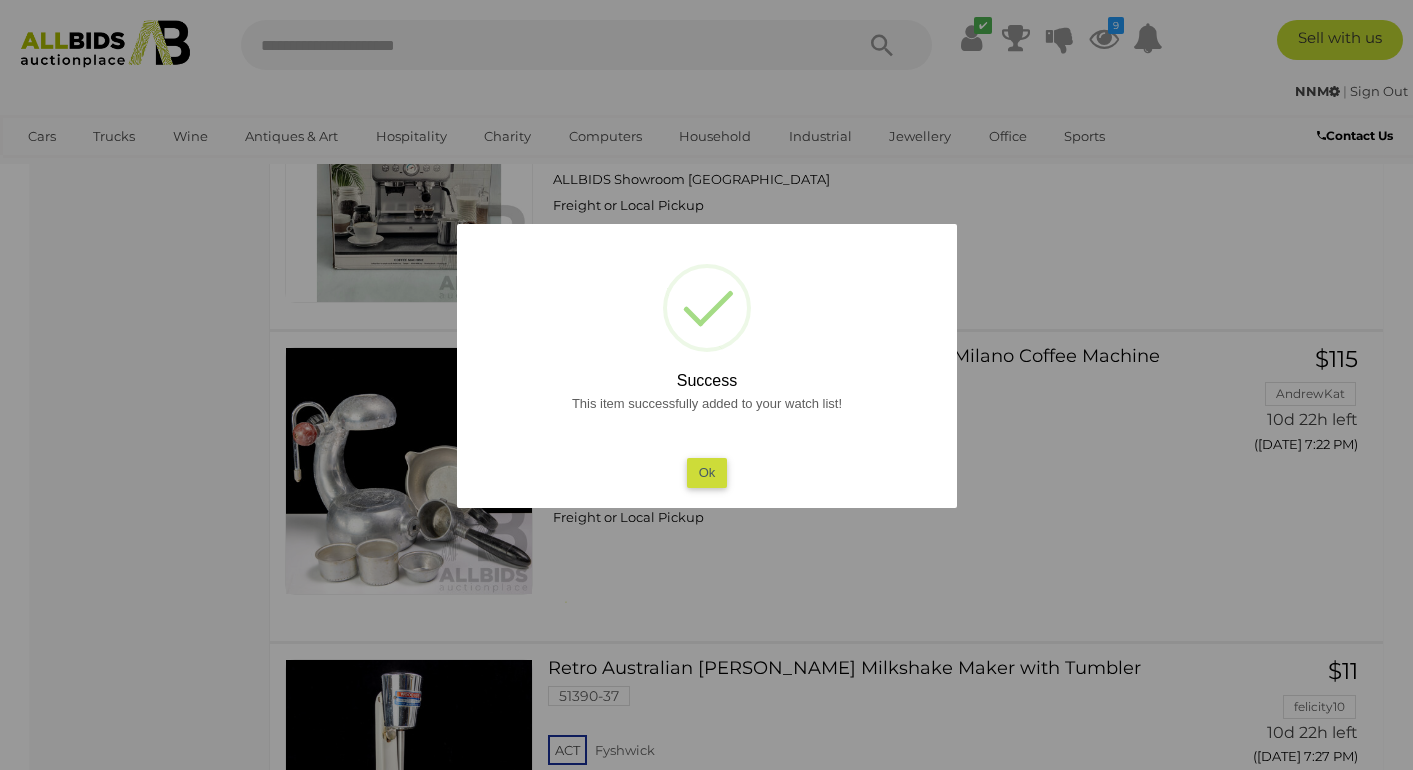 scroll, scrollTop: 7208, scrollLeft: 0, axis: vertical 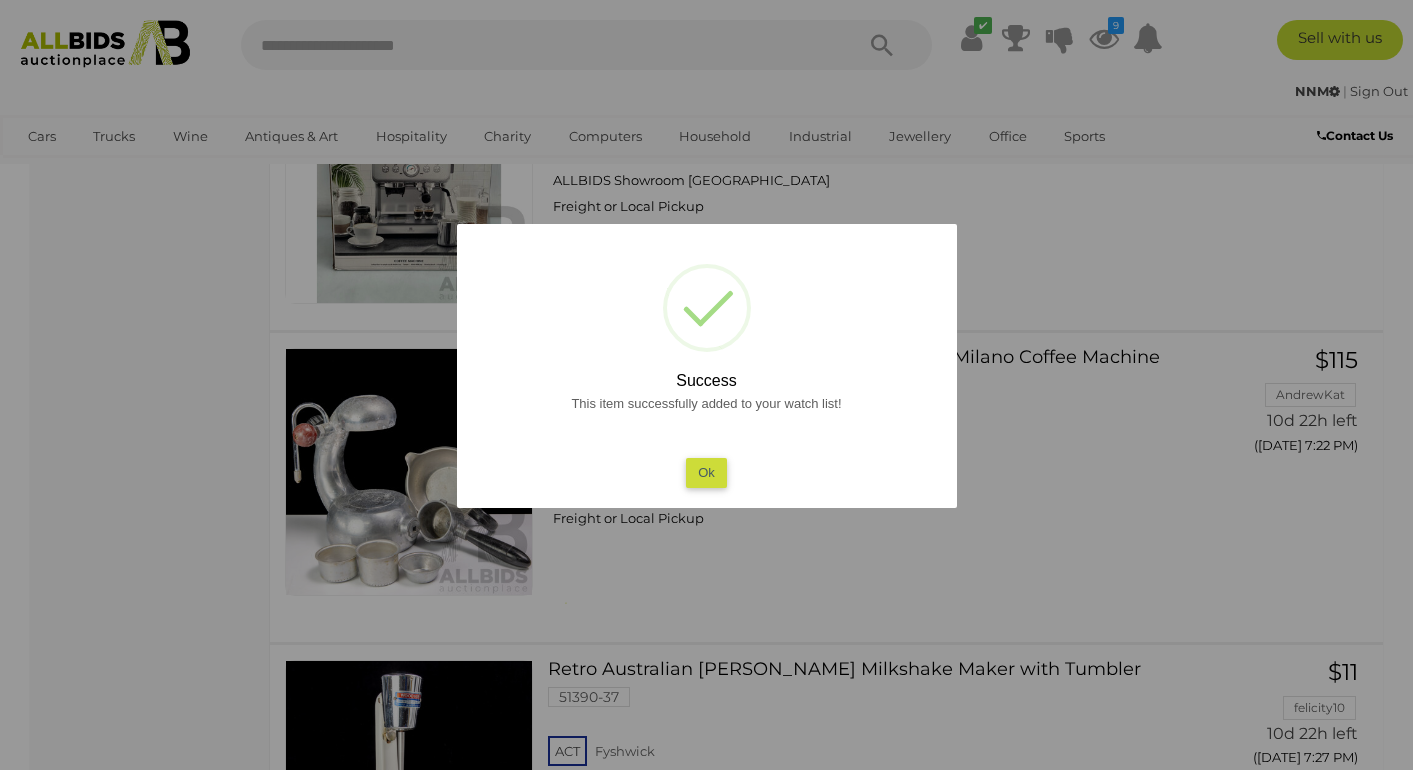 click on "Ok" at bounding box center [706, 472] 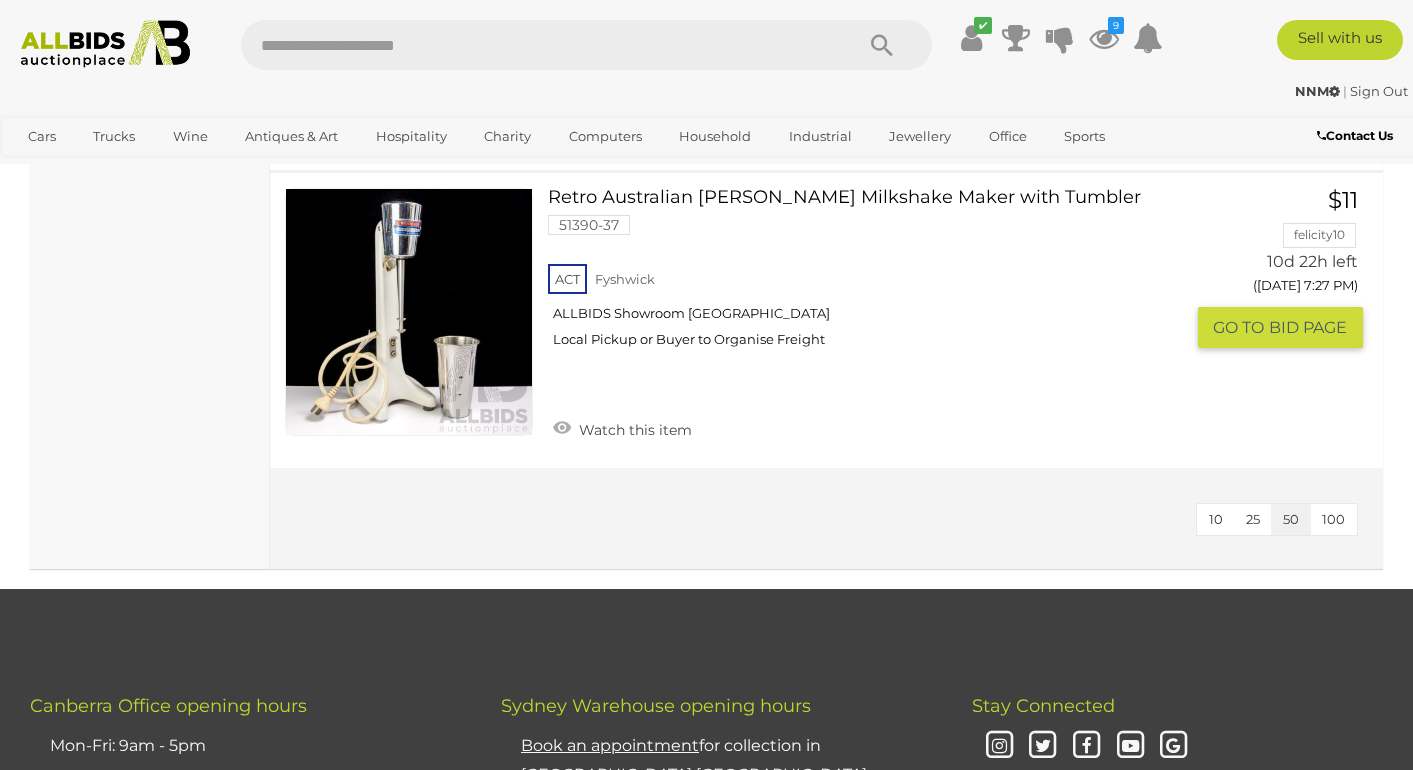 scroll, scrollTop: 7819, scrollLeft: 0, axis: vertical 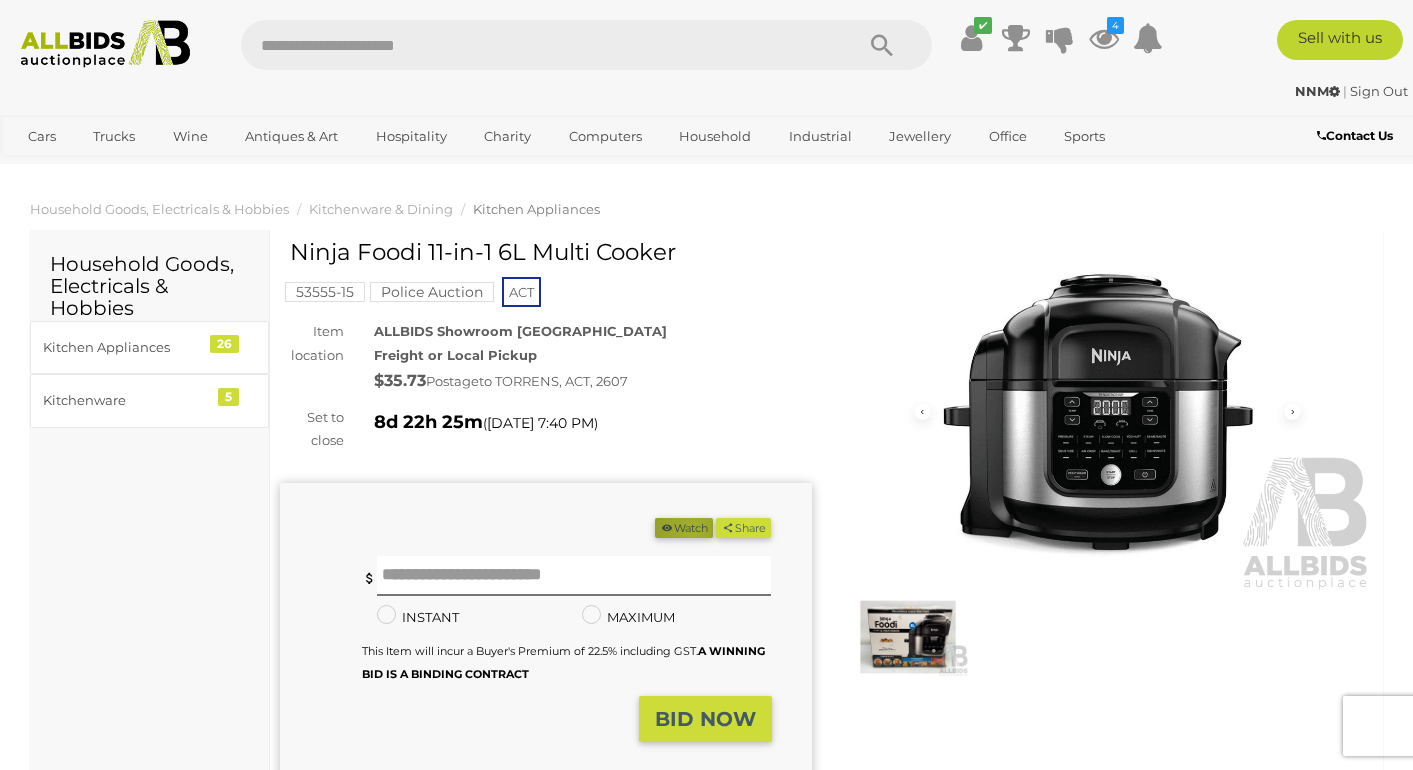 click on "Watch" at bounding box center (684, 528) 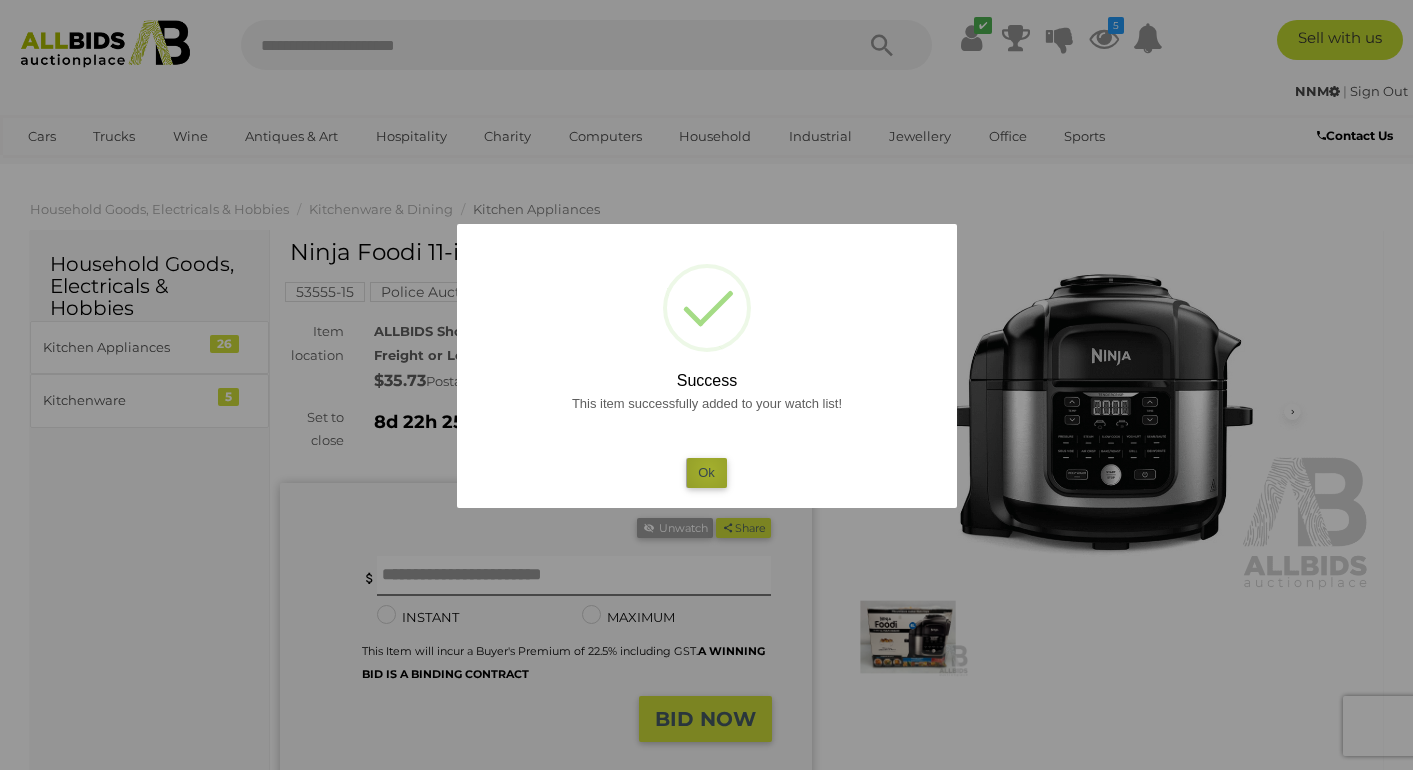 click on "Ok" at bounding box center [706, 472] 